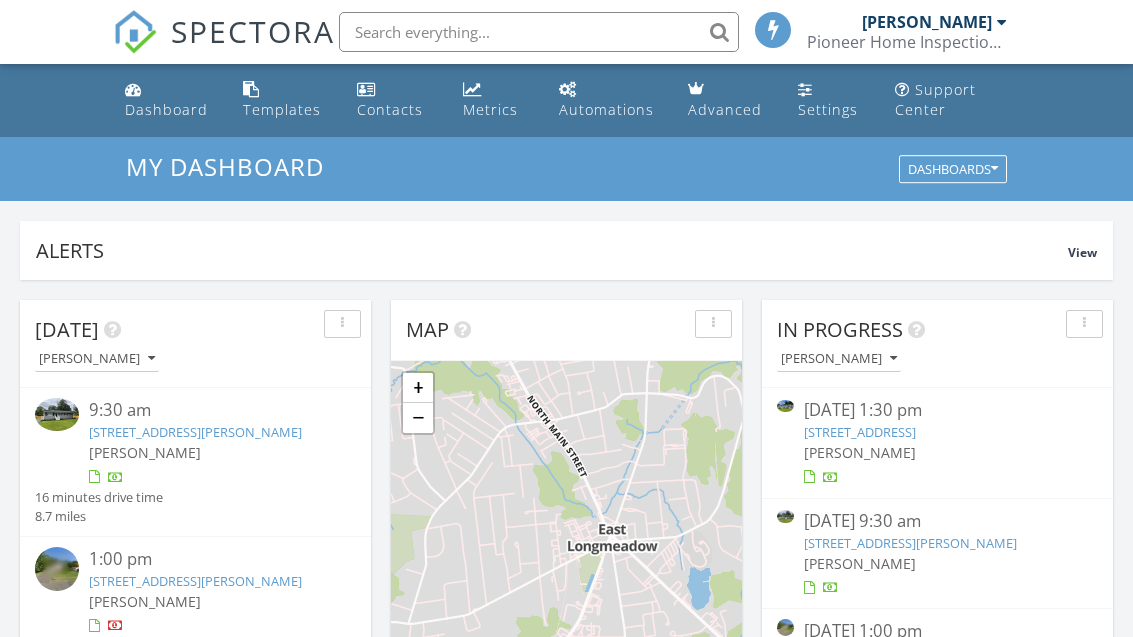 scroll, scrollTop: 0, scrollLeft: 0, axis: both 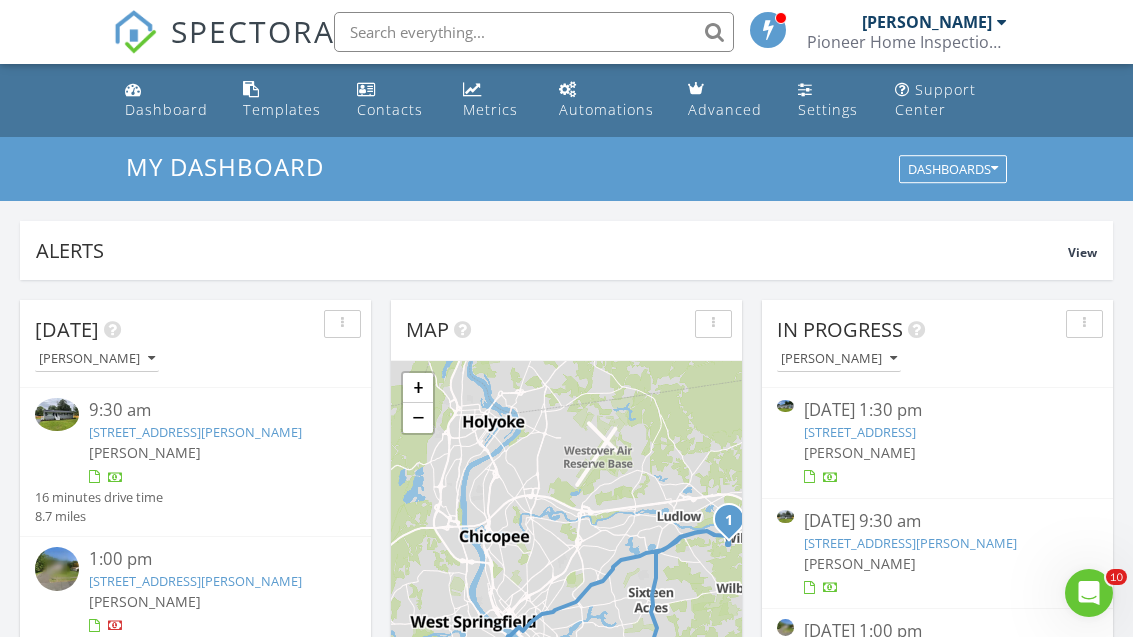 click on "55 Valley View Dr, Westfield, MA 01085" at bounding box center (860, 432) 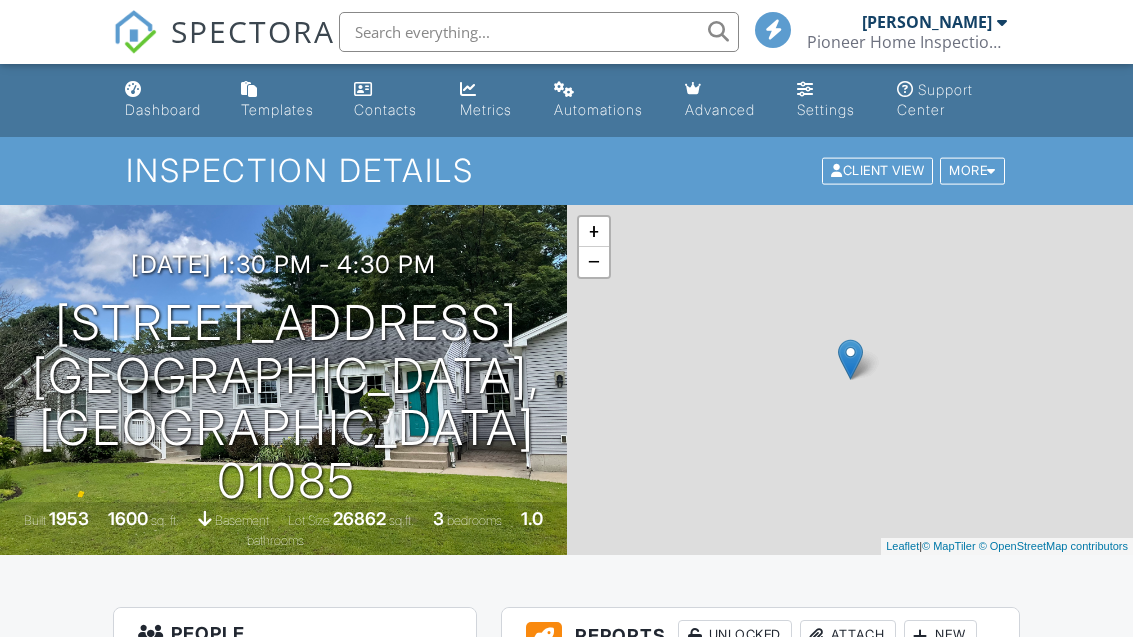scroll, scrollTop: 0, scrollLeft: 0, axis: both 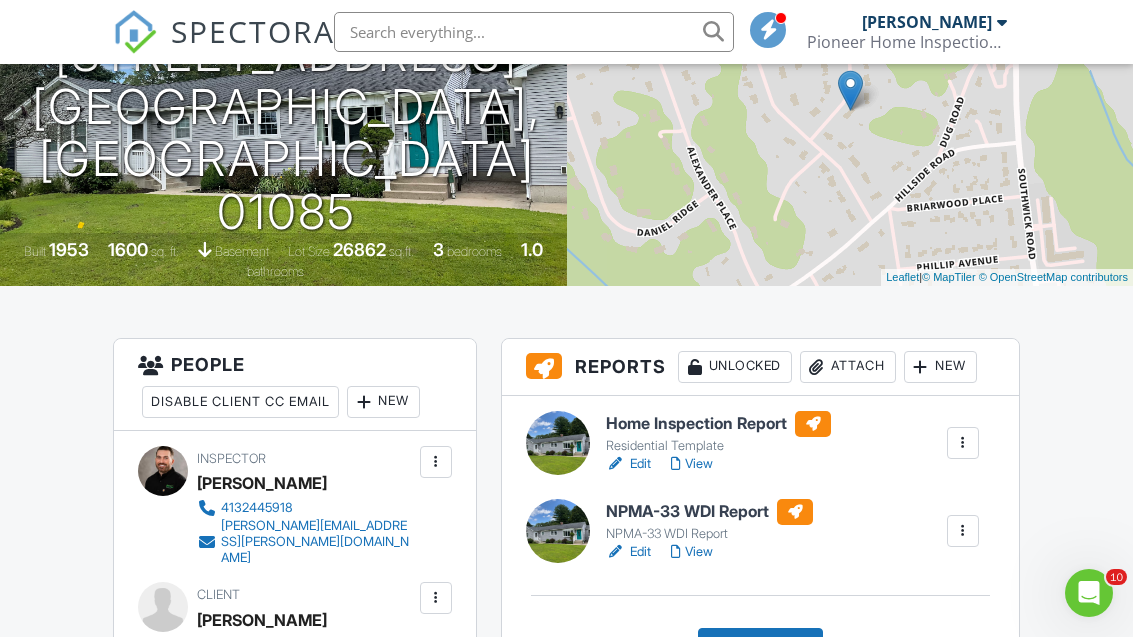 click on "Publish All" at bounding box center (760, 647) 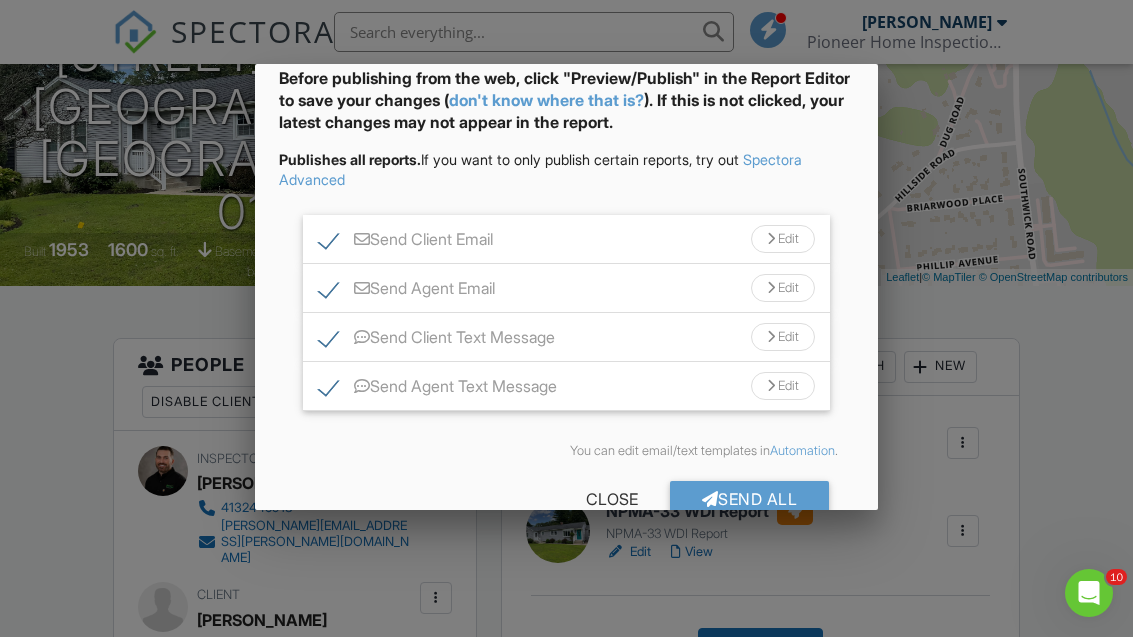 scroll, scrollTop: 97, scrollLeft: 0, axis: vertical 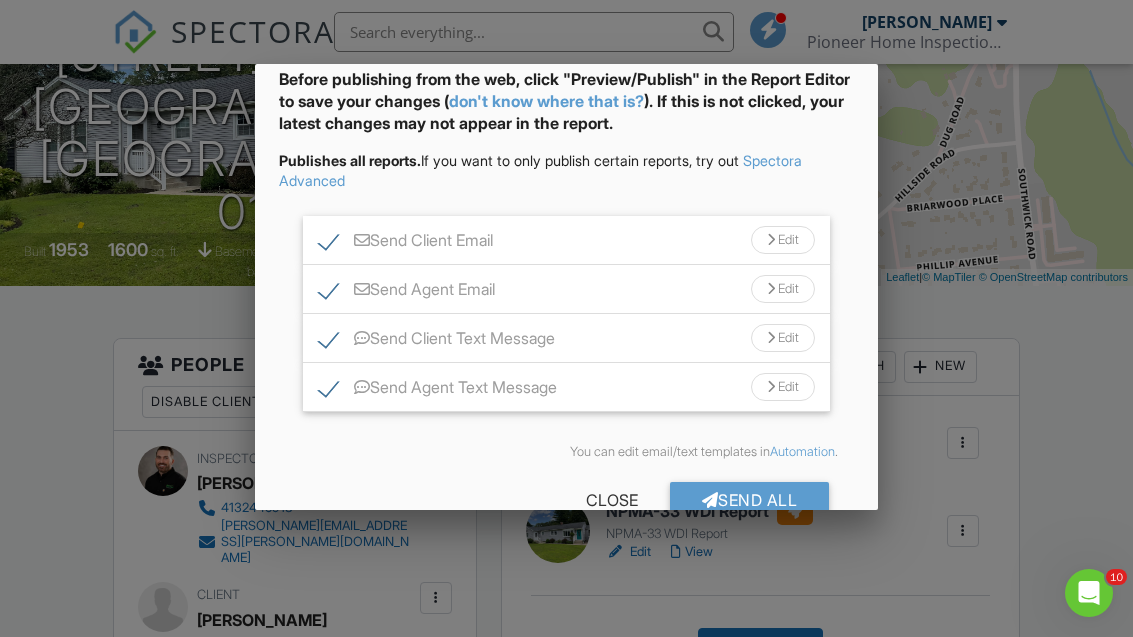 click on "Send All" at bounding box center (750, 500) 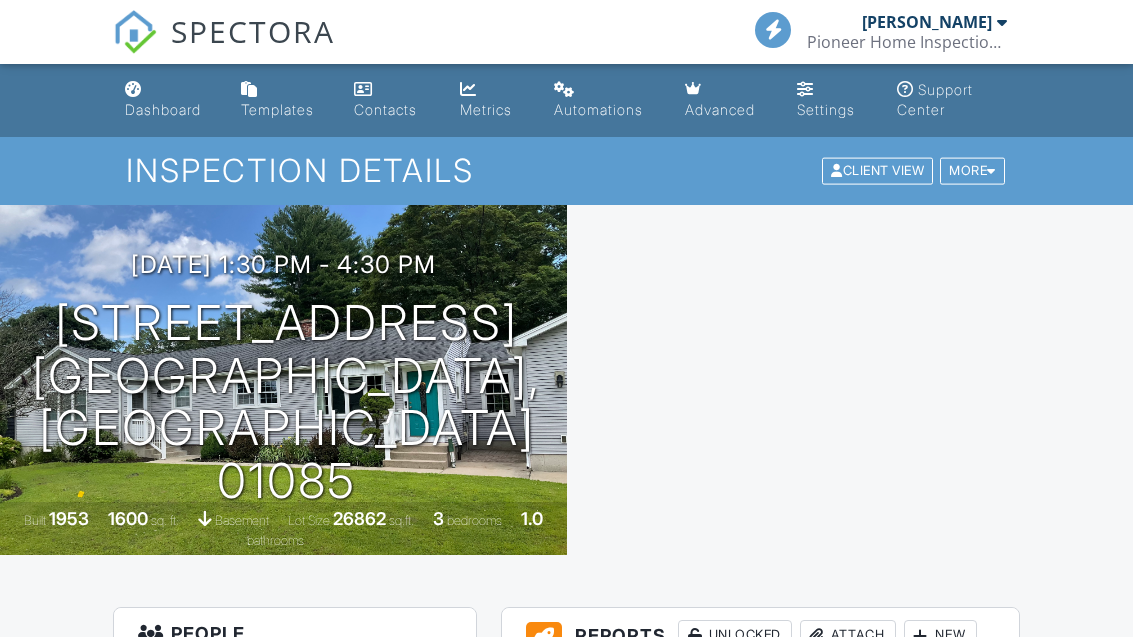 scroll, scrollTop: 0, scrollLeft: 0, axis: both 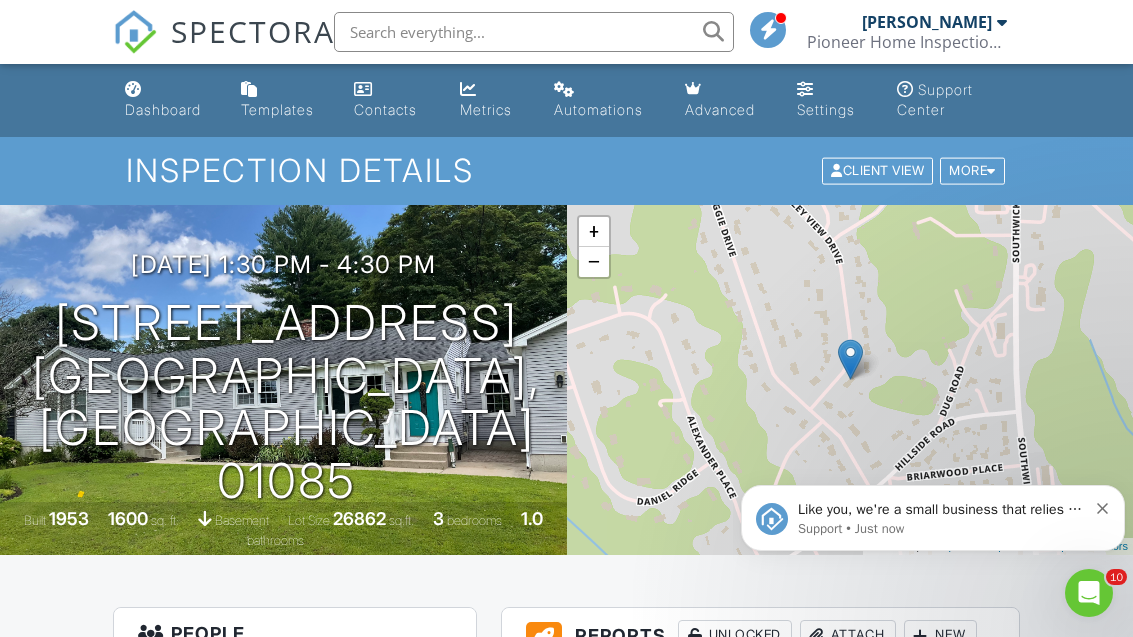 click on "Like you, we're a small business that relies on reviews to grow.  If you have a few minutes, we'd love it if you can leave us a review on Capterra:      If not, no problem - we'll ask you again later. Support • Just now" at bounding box center (933, 518) 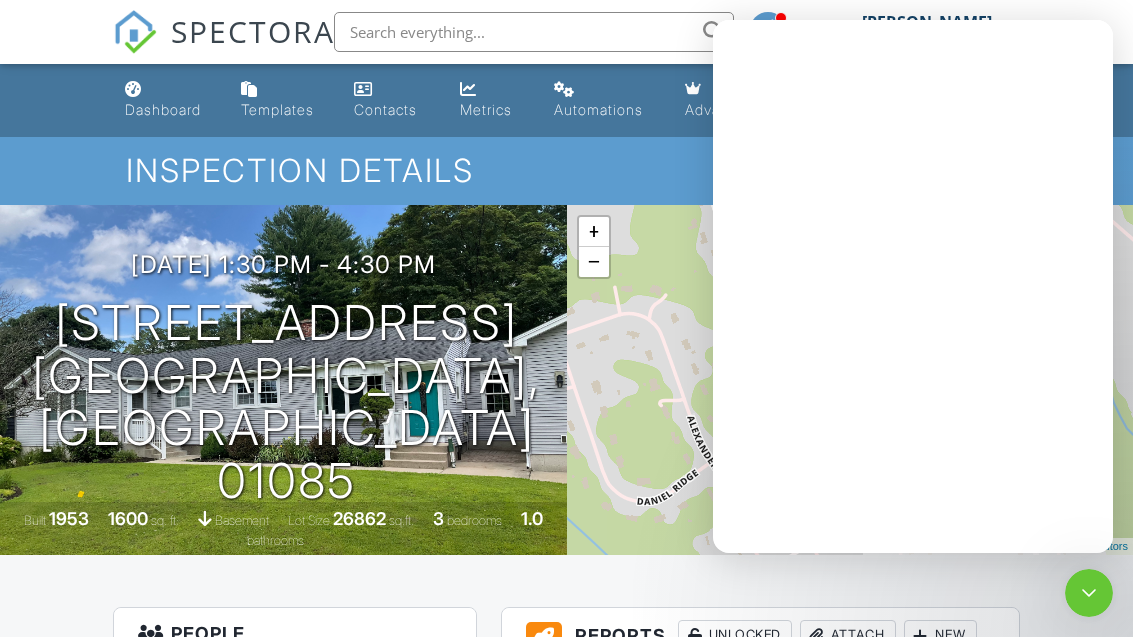 scroll, scrollTop: 0, scrollLeft: 0, axis: both 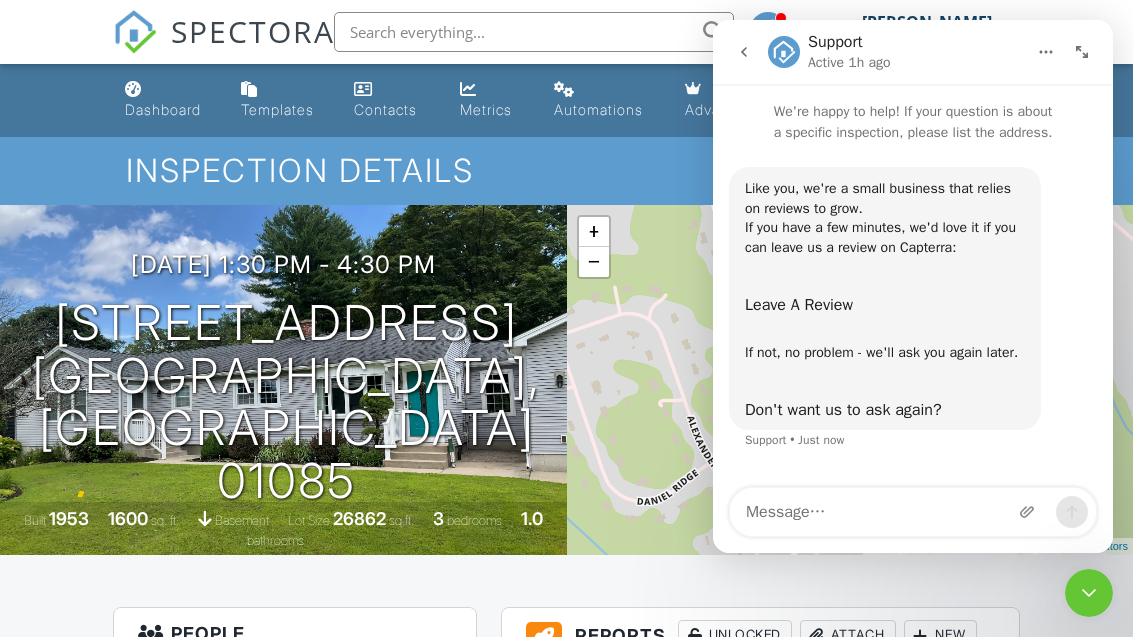 click 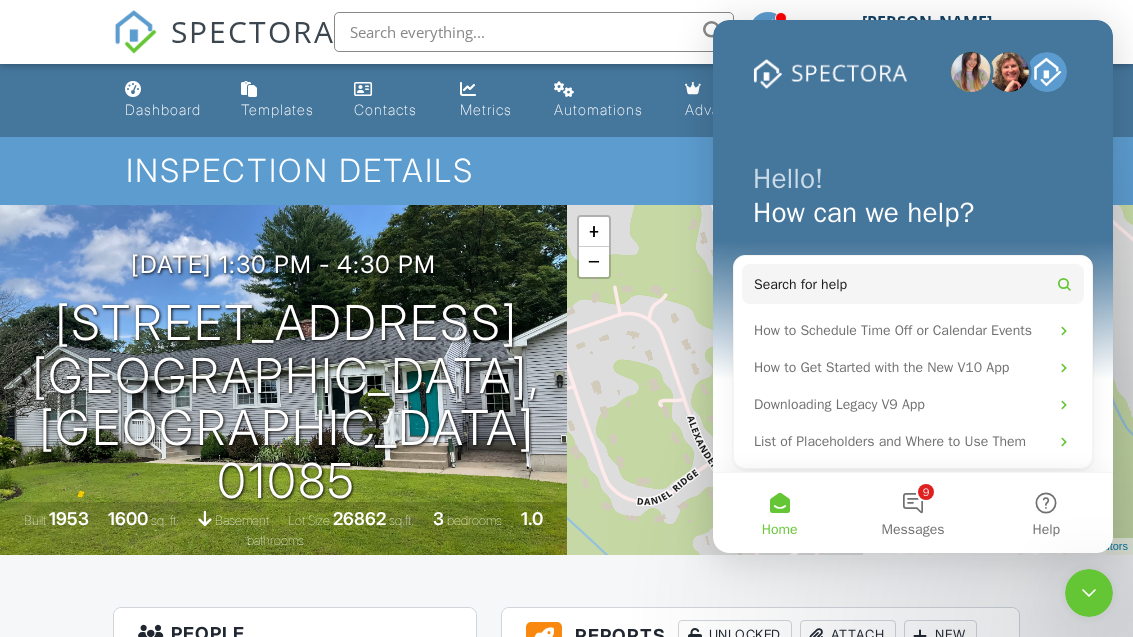 click 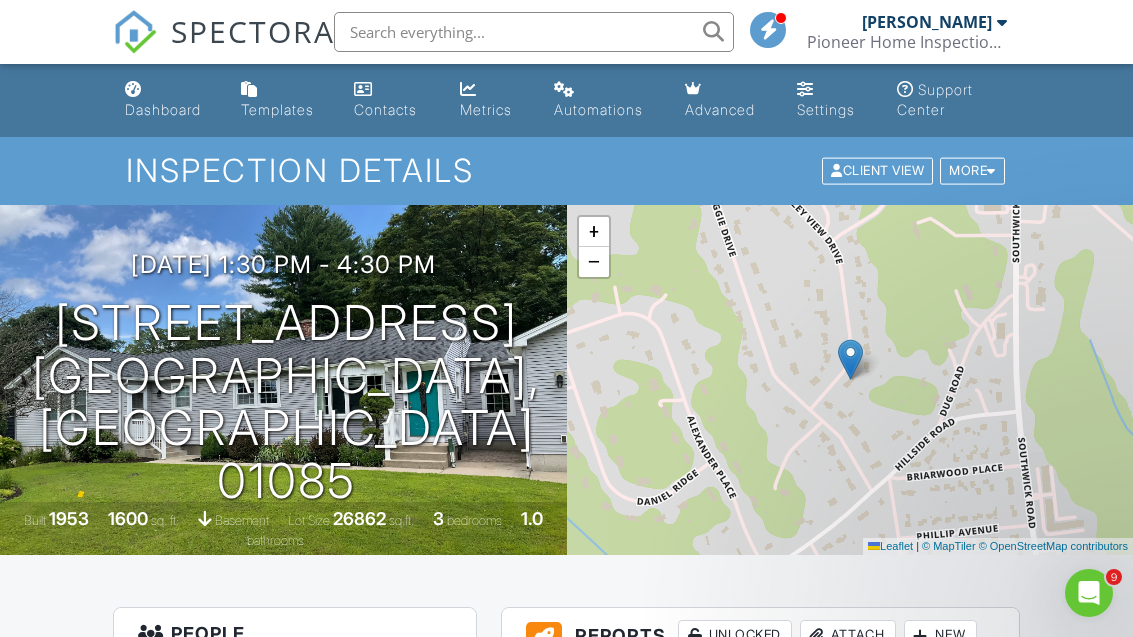scroll, scrollTop: 0, scrollLeft: 0, axis: both 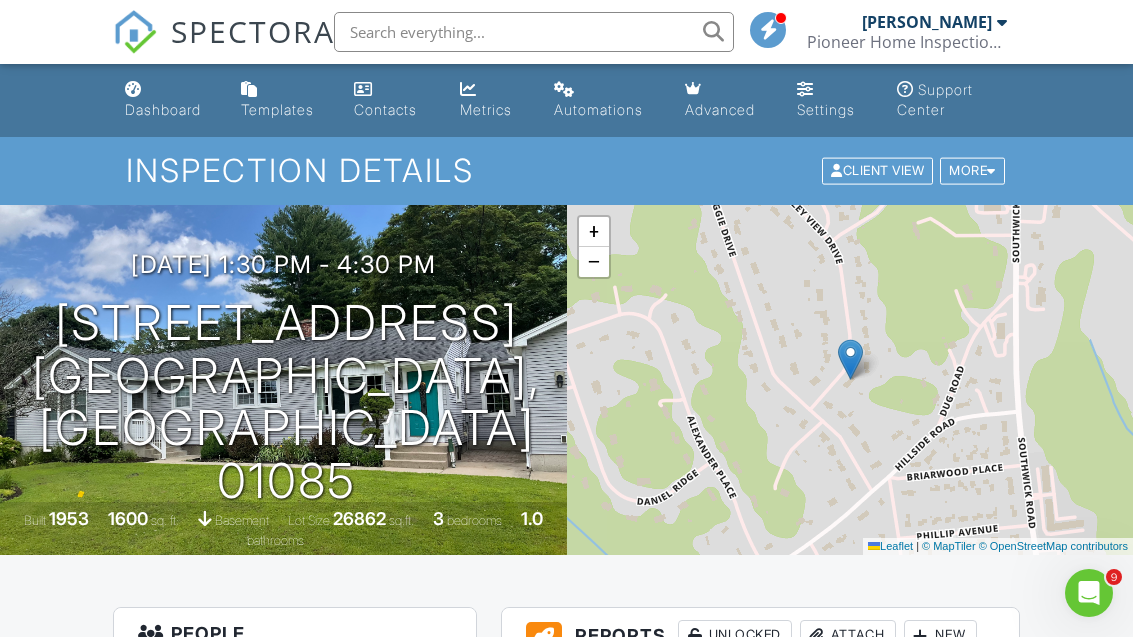 click on "Dashboard" at bounding box center (167, 100) 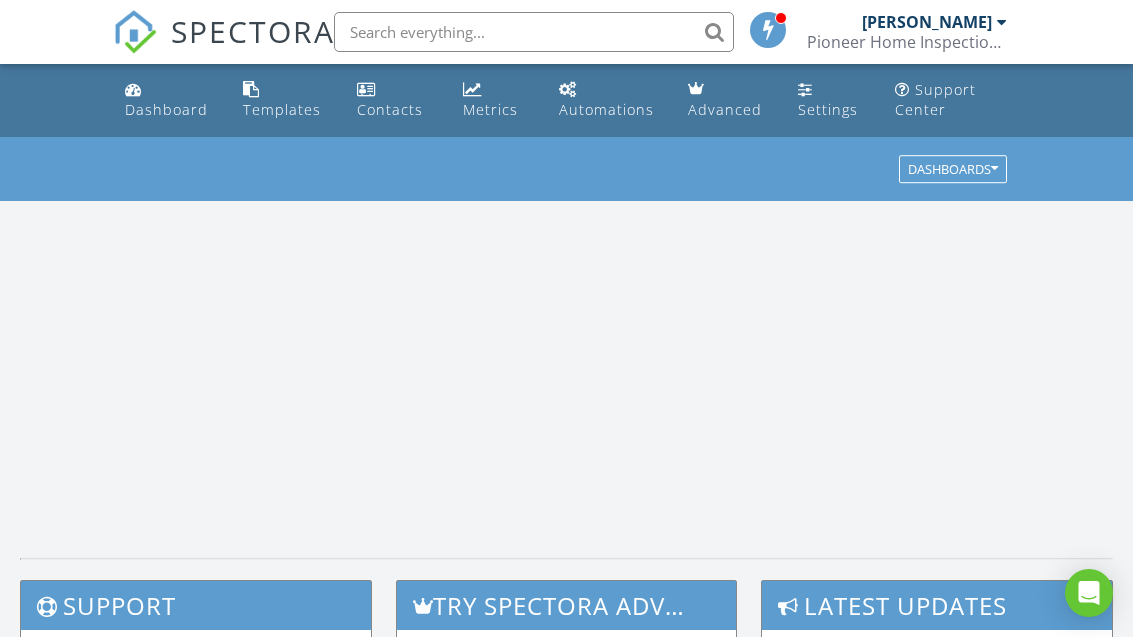 scroll, scrollTop: 0, scrollLeft: 0, axis: both 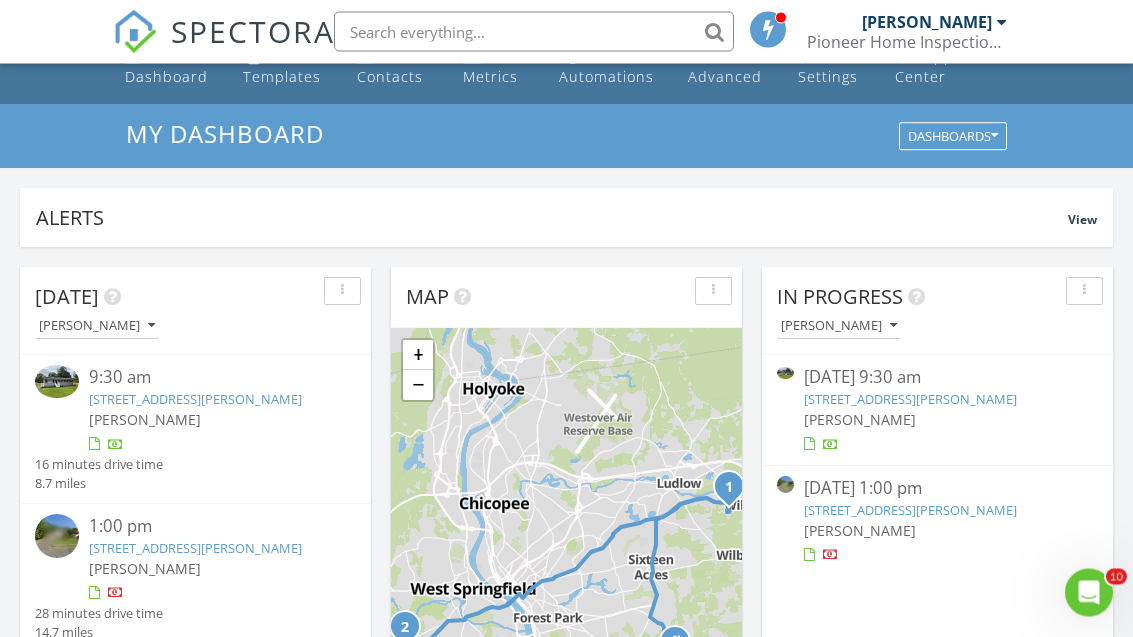 click on "88 Manchonis Rd, Wilbraham, MA 01095" at bounding box center [910, 400] 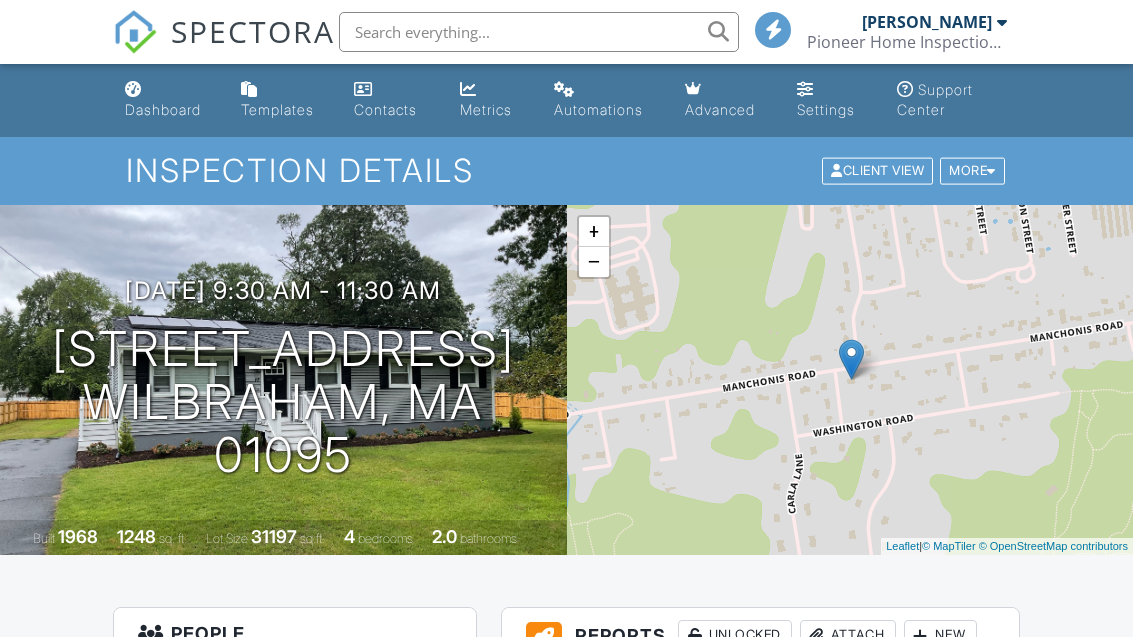 scroll, scrollTop: 2, scrollLeft: 0, axis: vertical 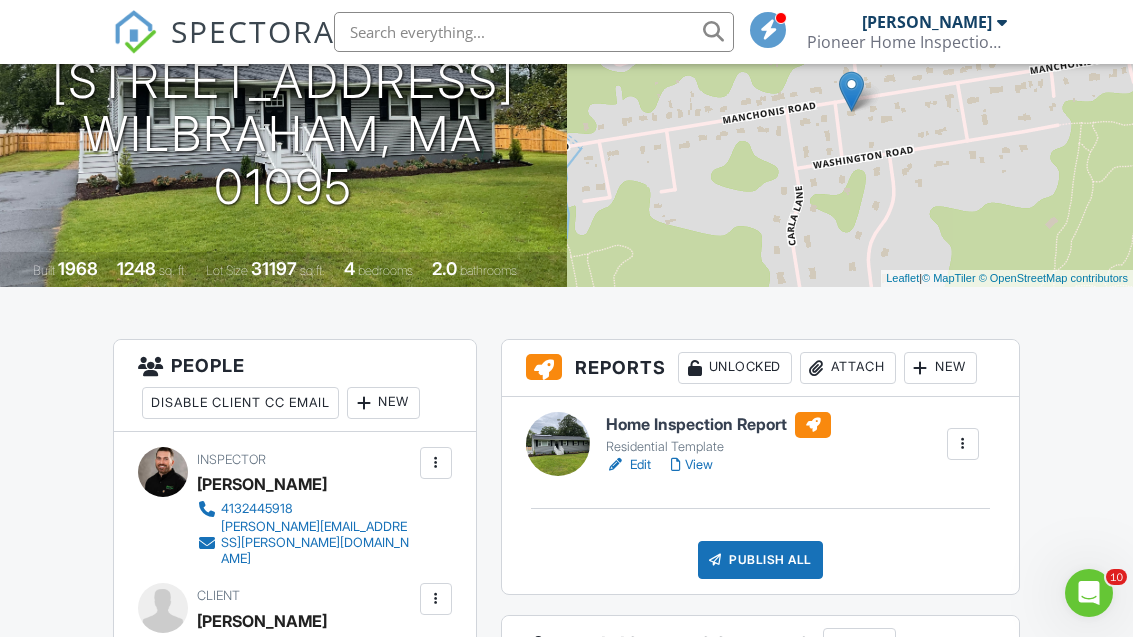click on "Publish All" at bounding box center [760, 560] 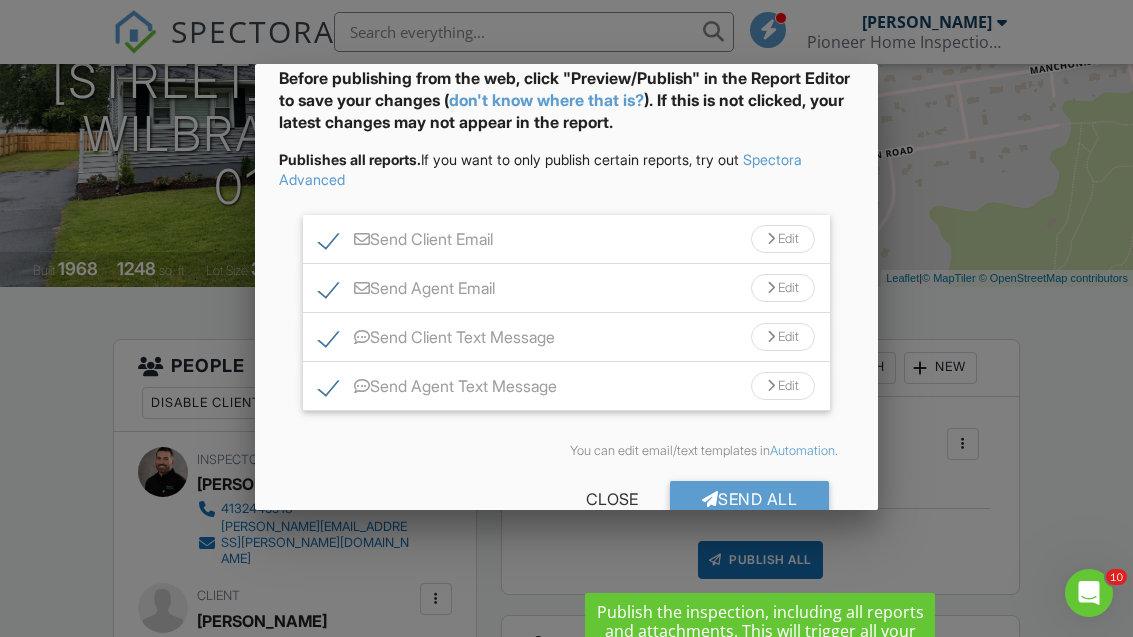 scroll, scrollTop: 97, scrollLeft: 0, axis: vertical 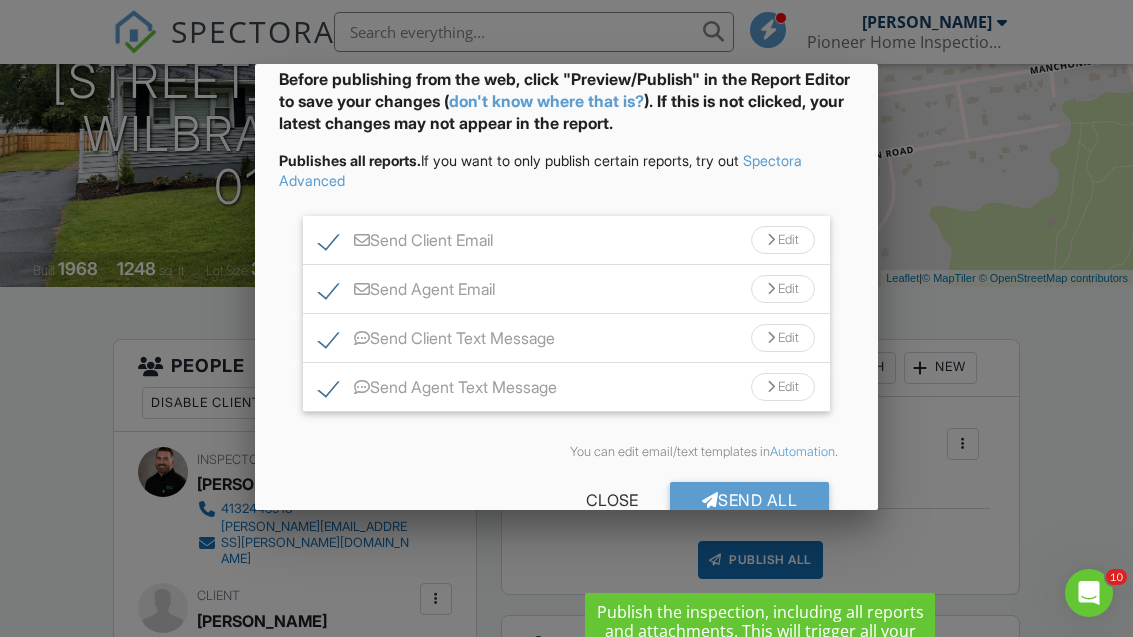 click on "Send All" at bounding box center (750, 500) 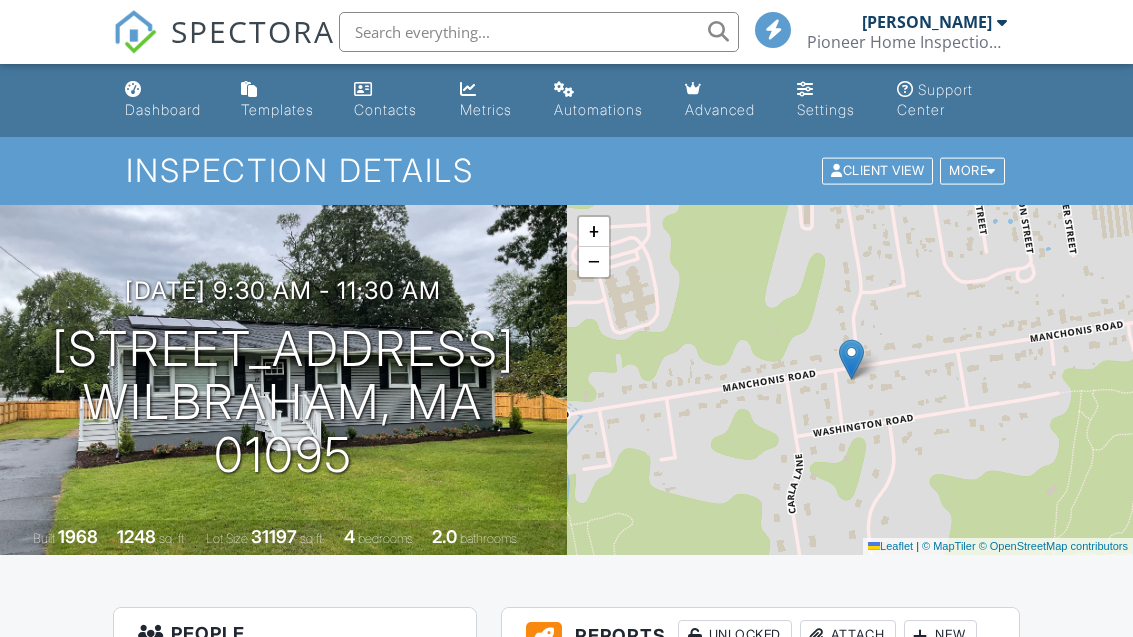 scroll, scrollTop: 332, scrollLeft: 0, axis: vertical 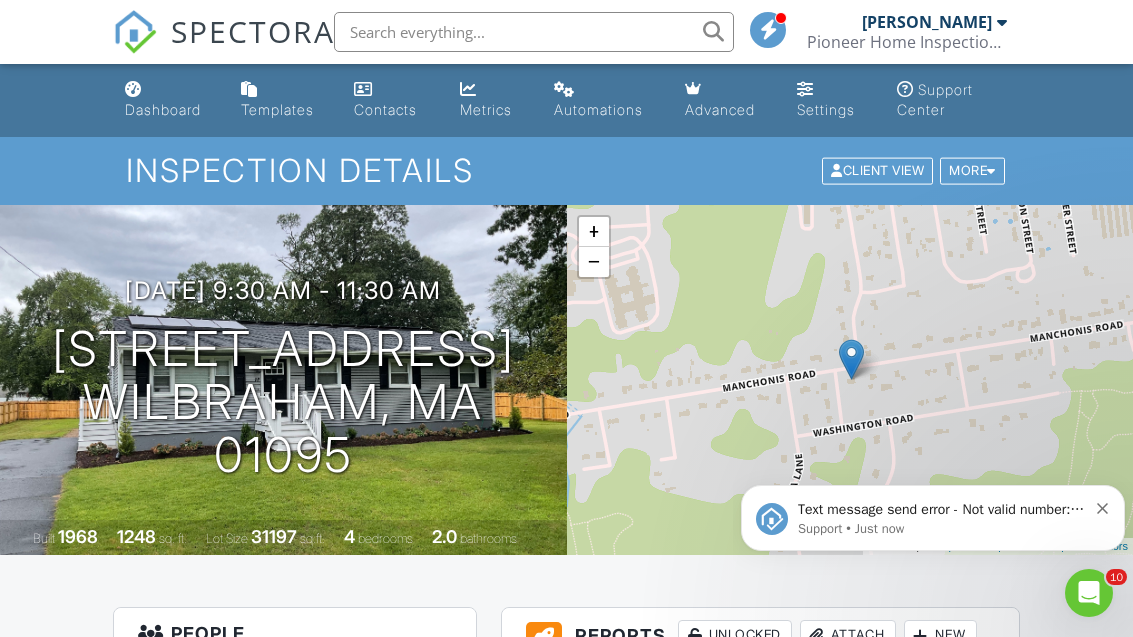 click on "Dashboard" at bounding box center [163, 109] 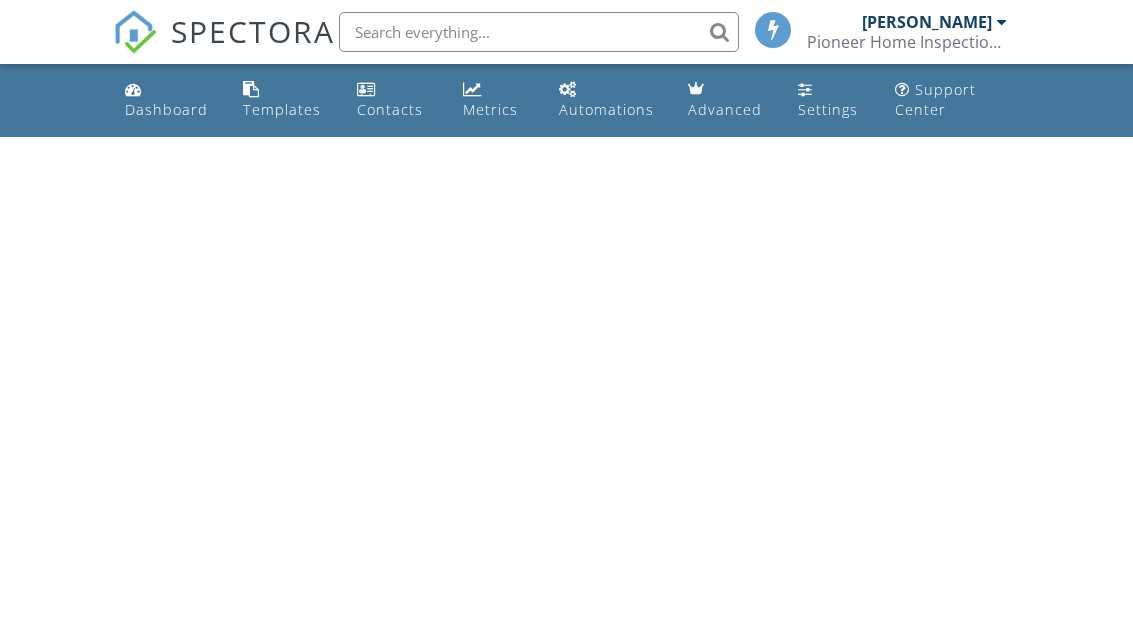 scroll, scrollTop: 0, scrollLeft: 0, axis: both 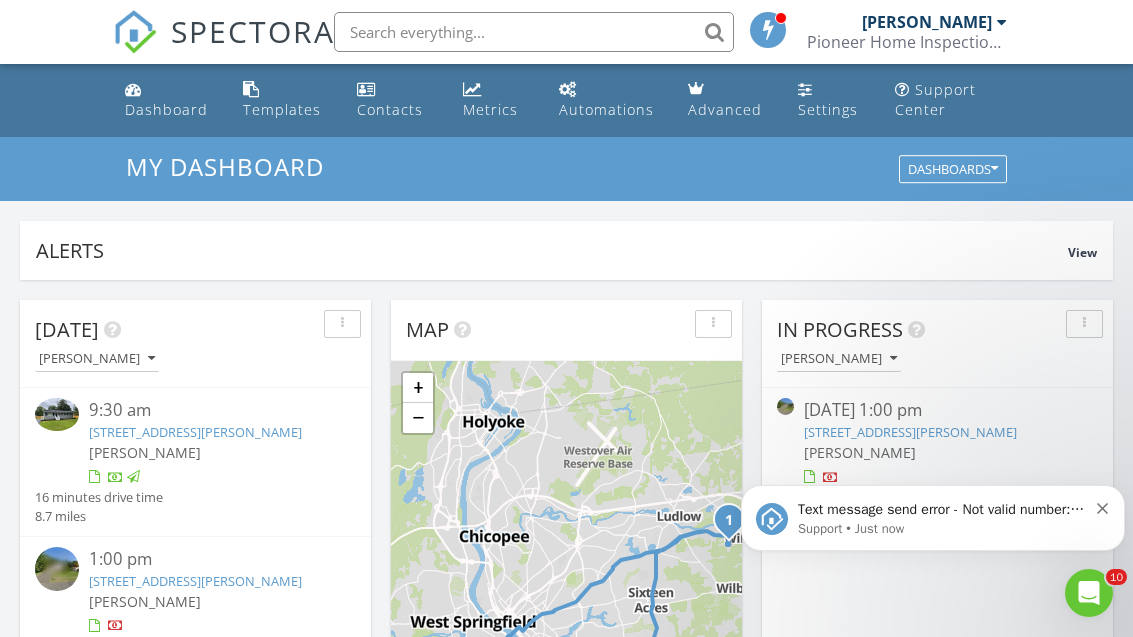 click on "Dashboard" at bounding box center (166, 109) 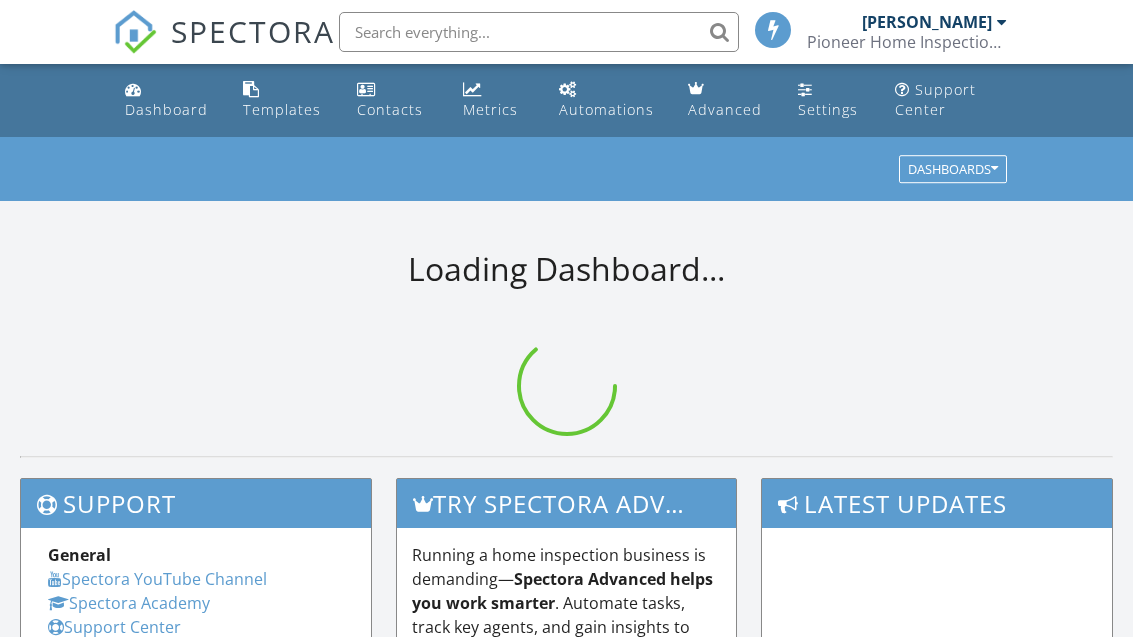 scroll, scrollTop: 0, scrollLeft: 0, axis: both 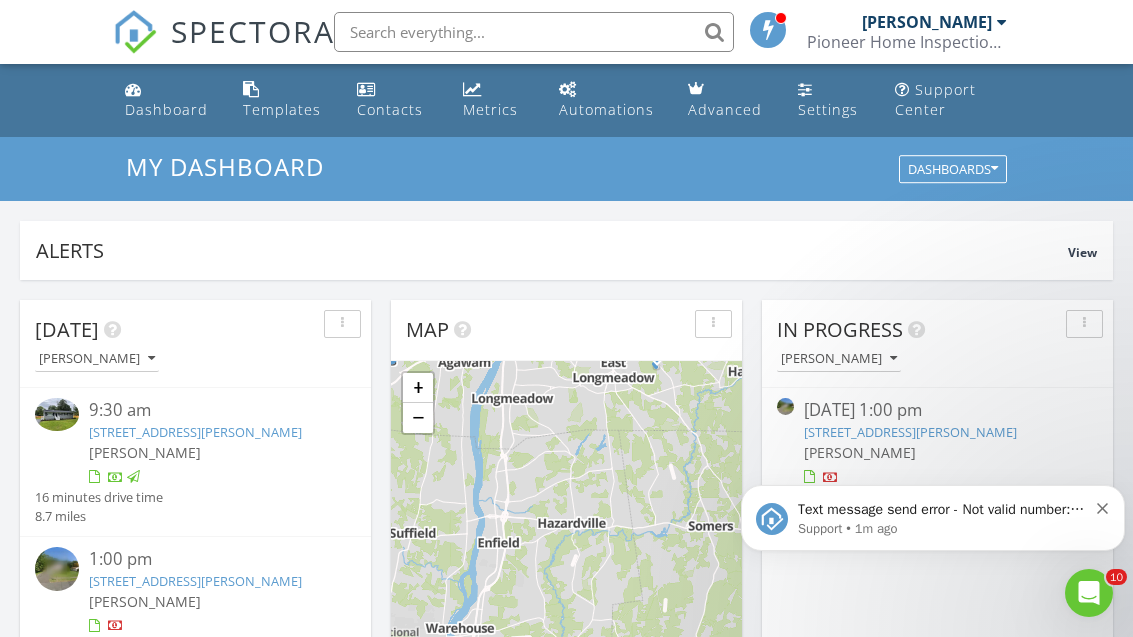 click on "Text message send error - Not valid number: 413-519-924 -&gt; .    Please correct the recipient's phone number and try again.   Here's the inspection link:   https://app.spectora.com/inspection/b3718af3-4010-4808-a3a5-50e757b2e259   Here's the specific text message:   https://app.spectora.com/text_messages/20149732 Support • 1m ago" at bounding box center (933, 518) 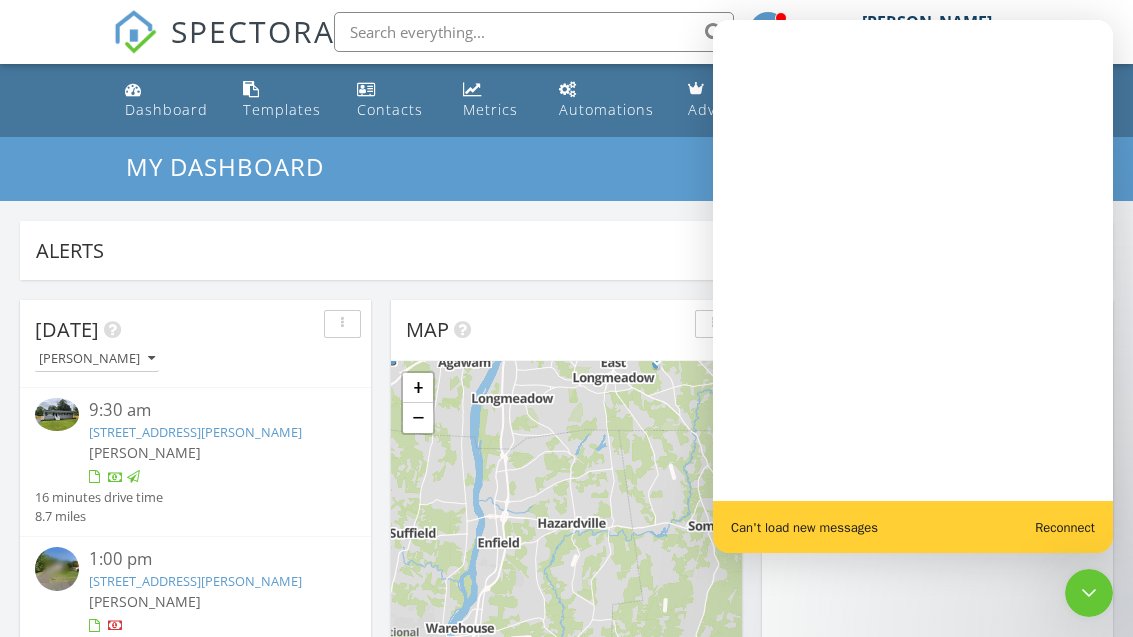 scroll, scrollTop: 0, scrollLeft: 0, axis: both 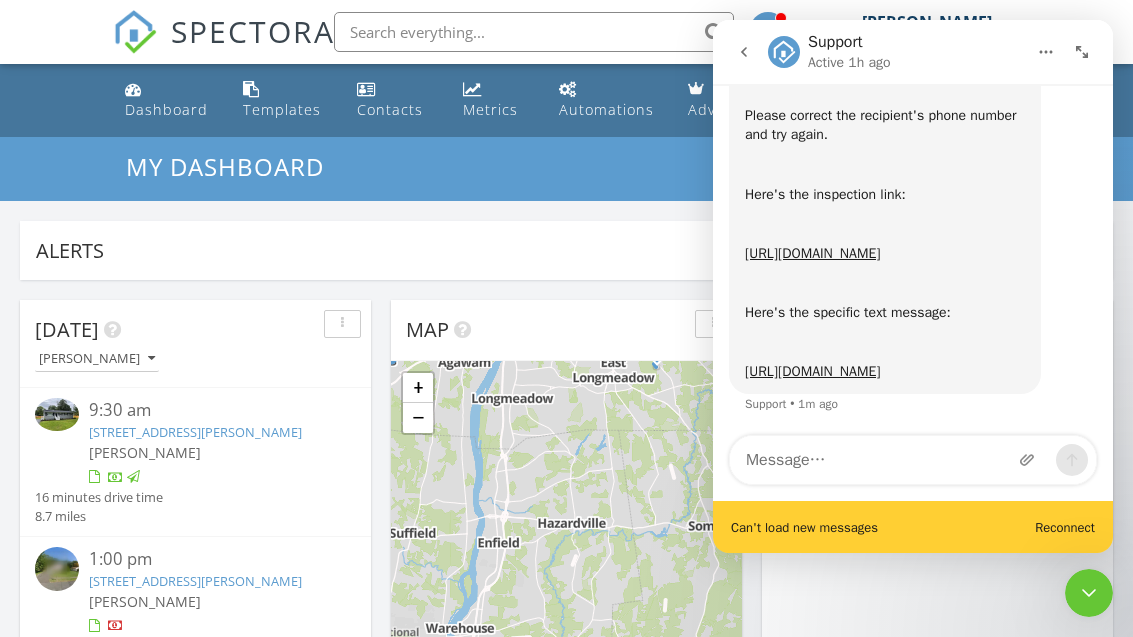 click at bounding box center [1089, 593] 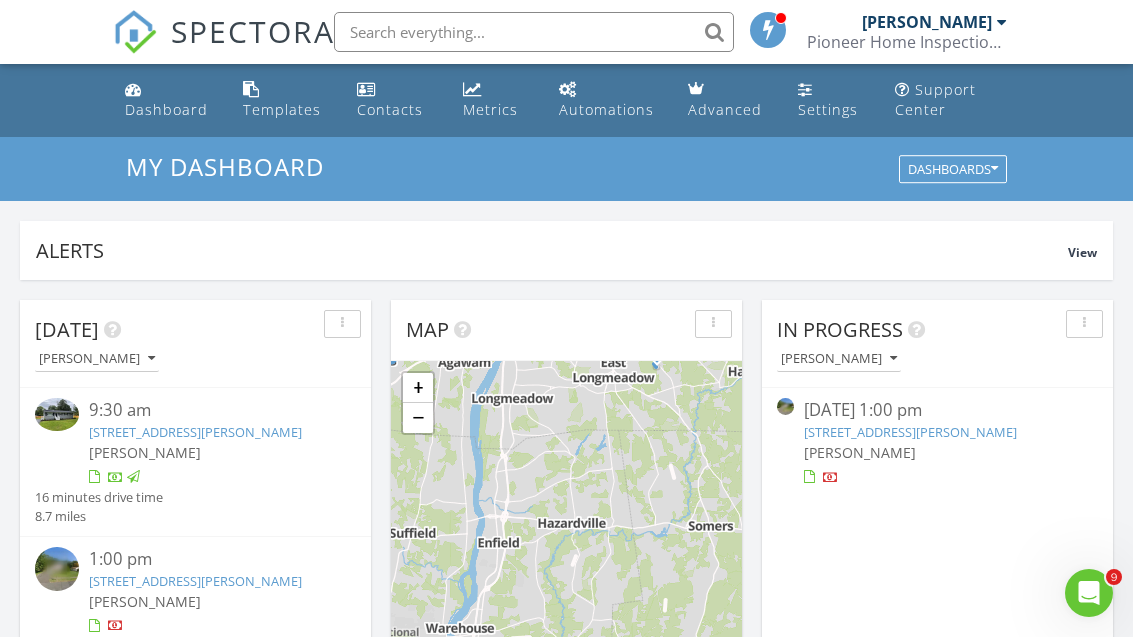 scroll, scrollTop: 0, scrollLeft: 0, axis: both 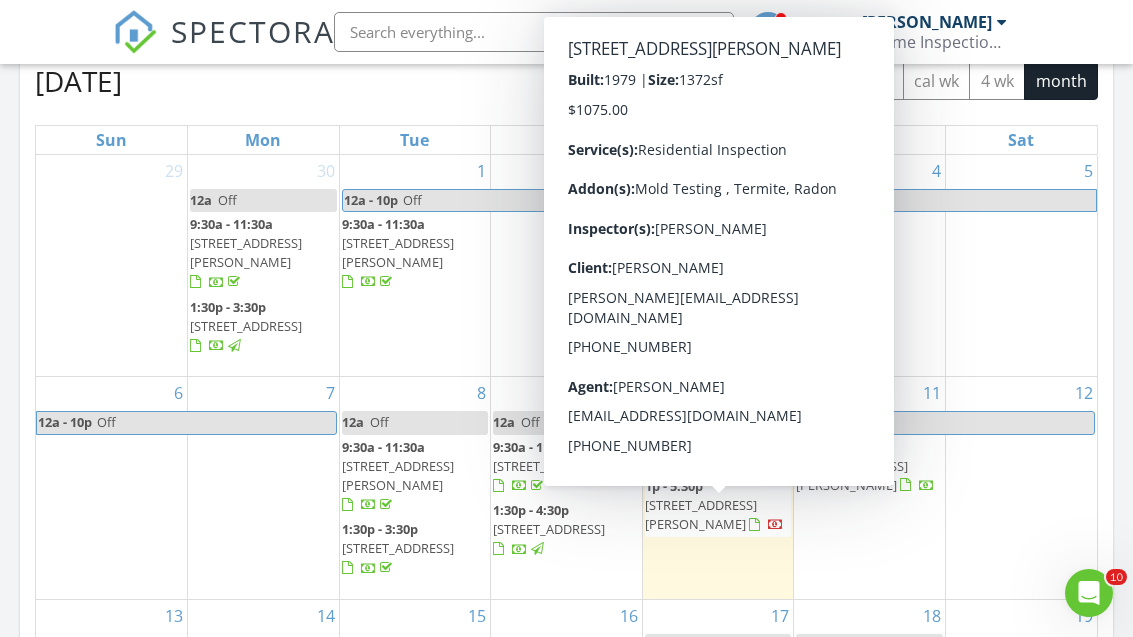 click on "80 Vassar Rd, Agawam 01030" at bounding box center [701, 514] 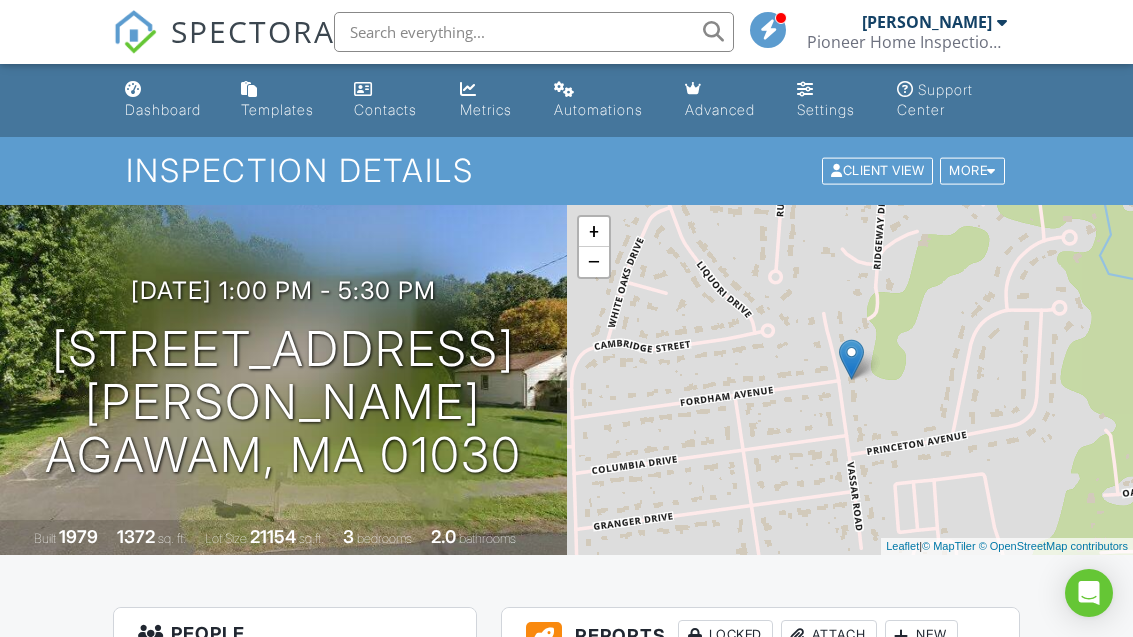 scroll, scrollTop: 255, scrollLeft: 0, axis: vertical 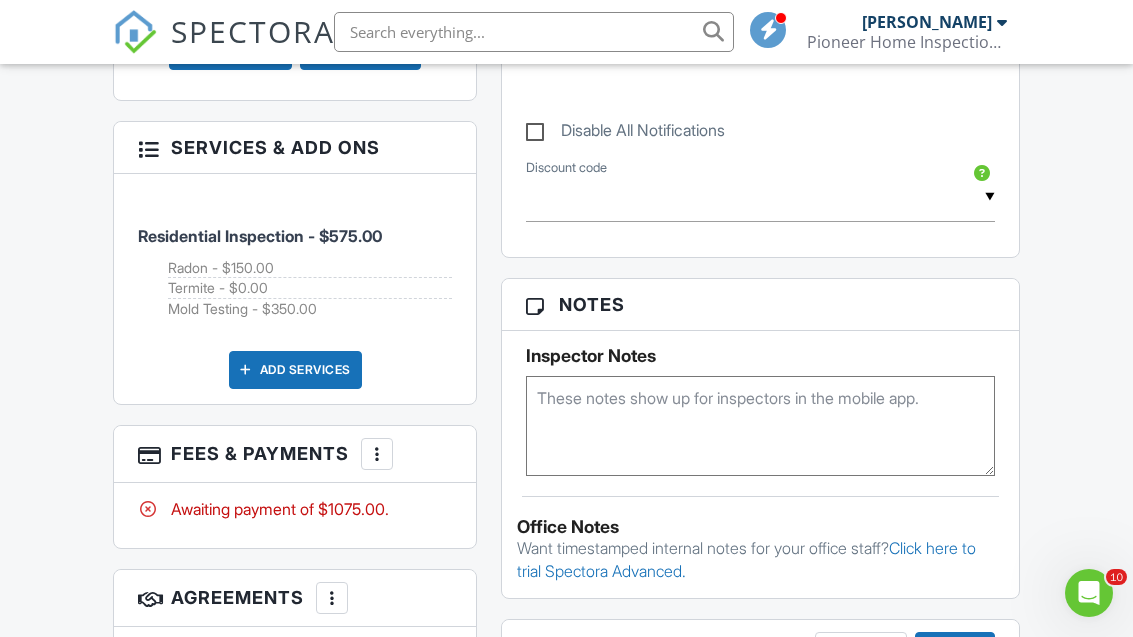 click on "More" at bounding box center [377, 454] 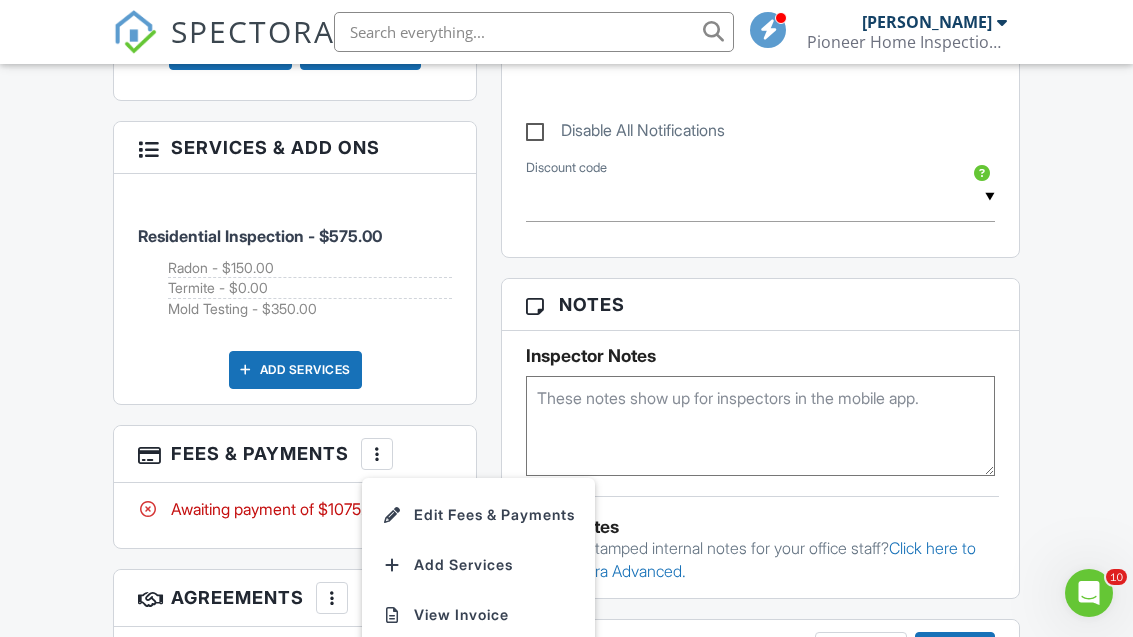 click on "Edit Fees & Payments" at bounding box center (478, 515) 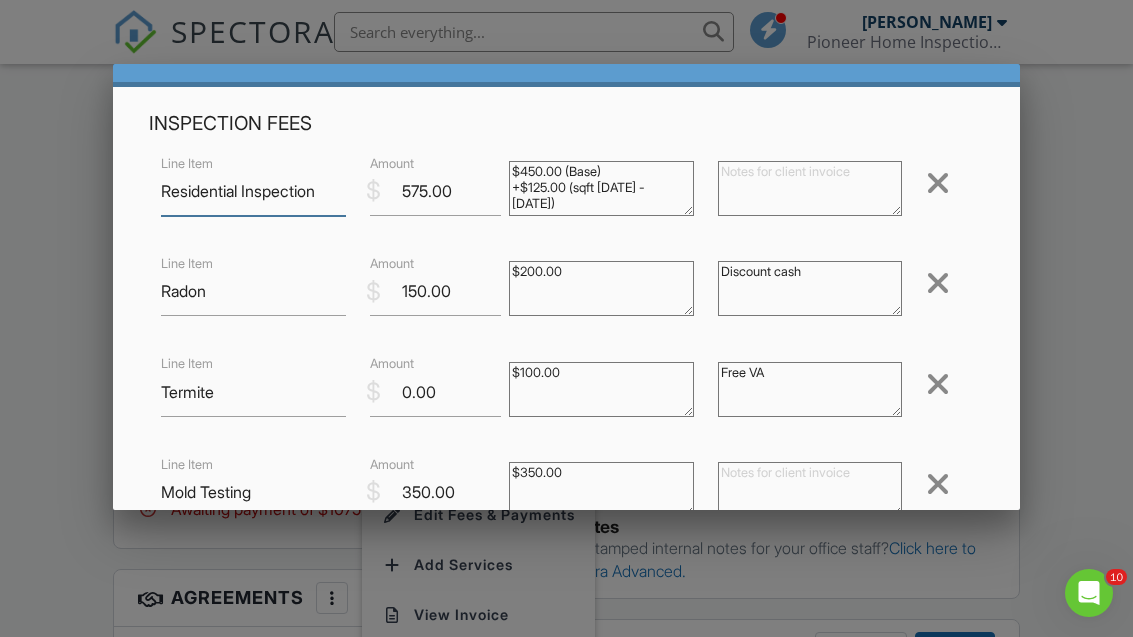 scroll, scrollTop: 40, scrollLeft: 0, axis: vertical 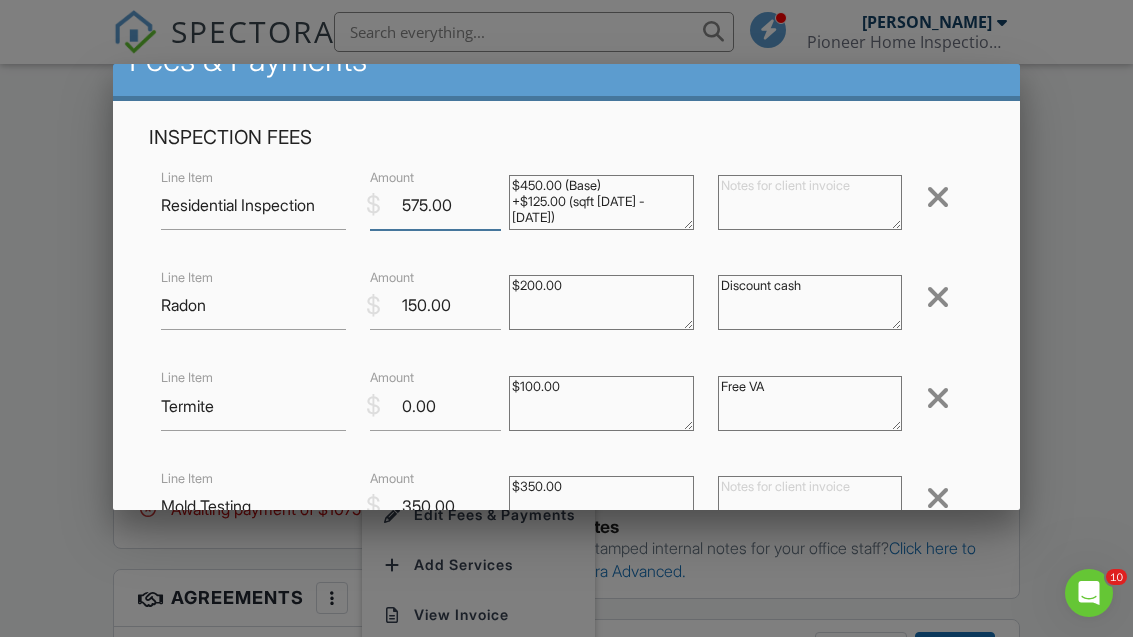 click on "575.00" at bounding box center (435, 205) 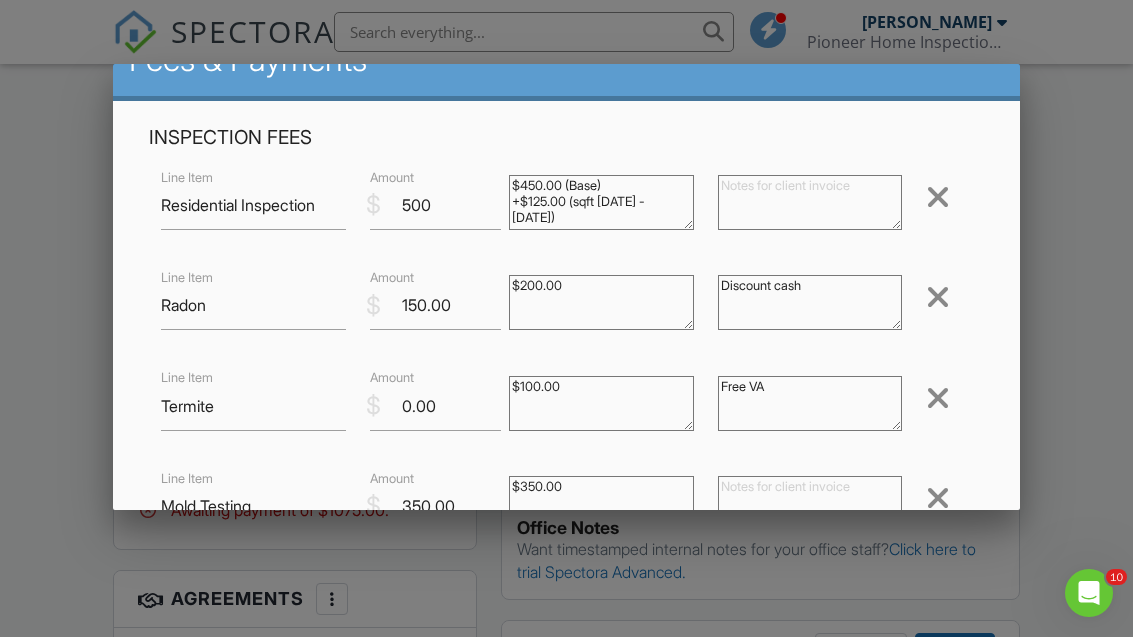 scroll, scrollTop: 1101, scrollLeft: 0, axis: vertical 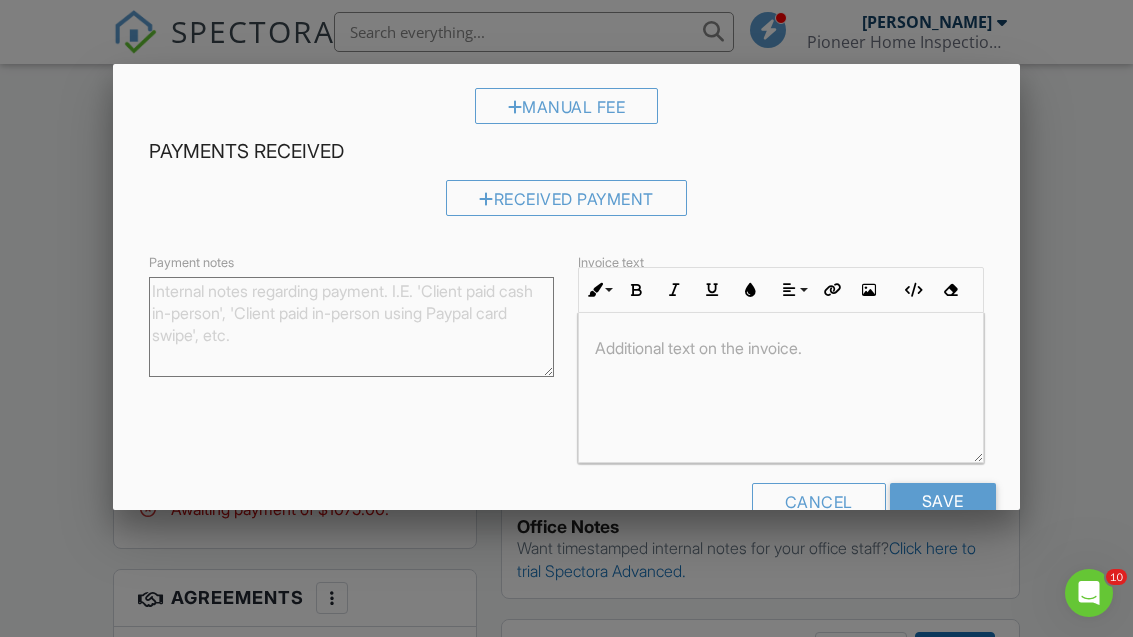 type on "500" 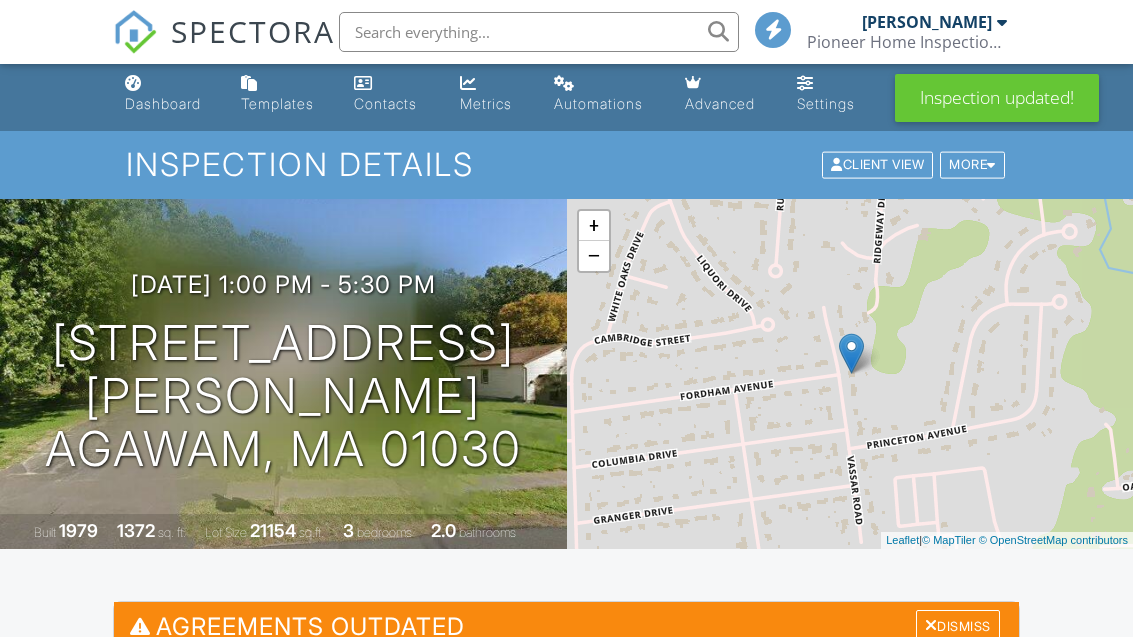 scroll, scrollTop: 424, scrollLeft: 0, axis: vertical 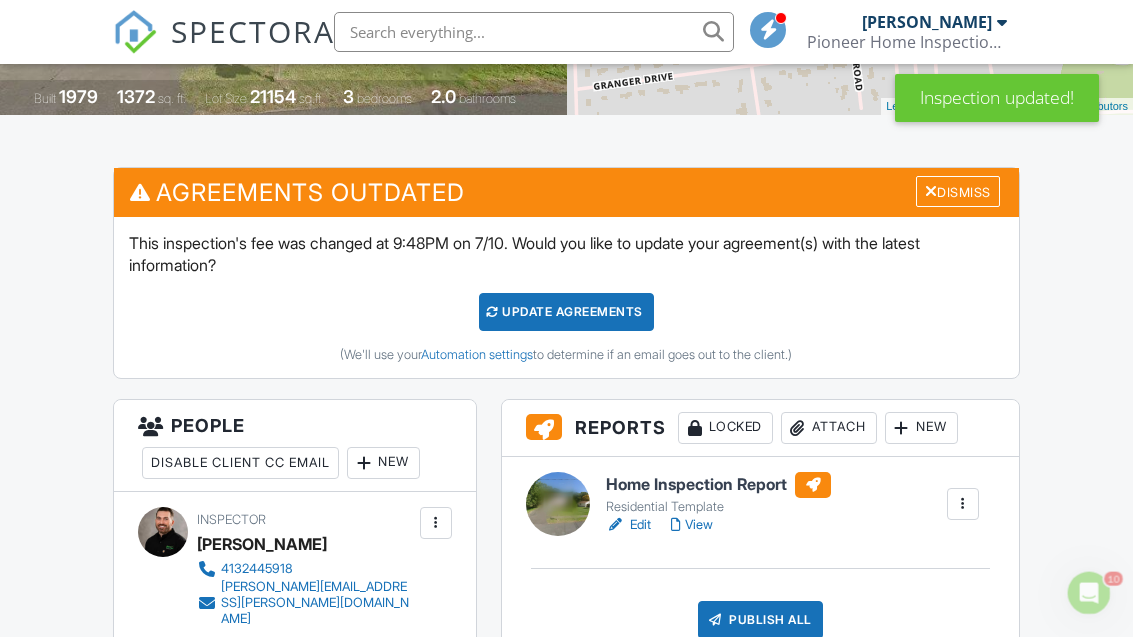 click at bounding box center (931, 191) 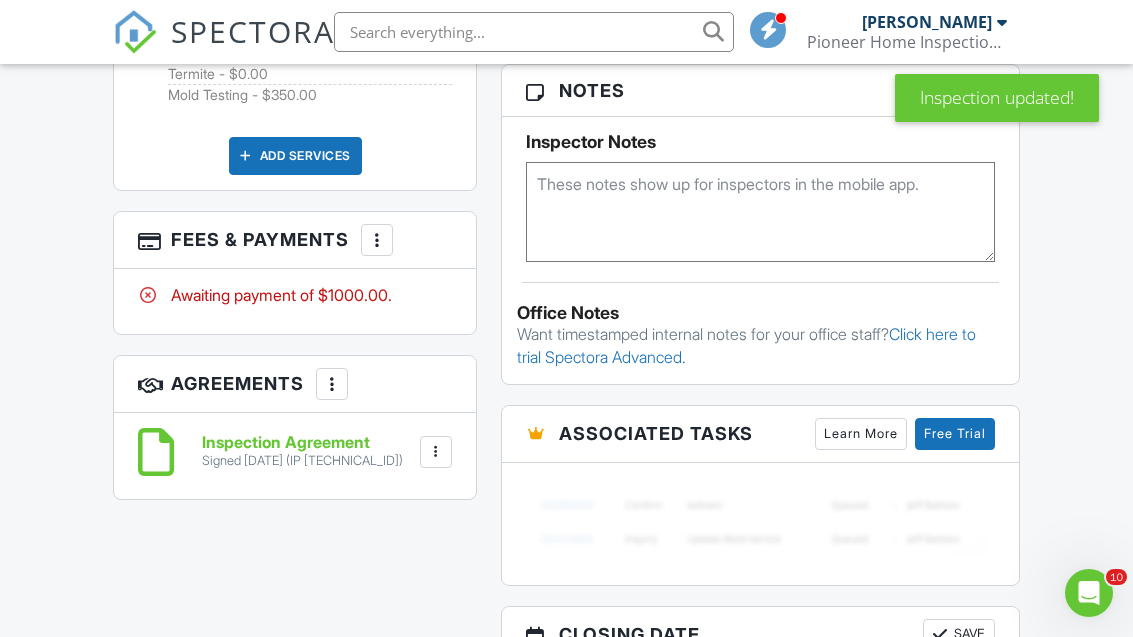 scroll, scrollTop: 1307, scrollLeft: 0, axis: vertical 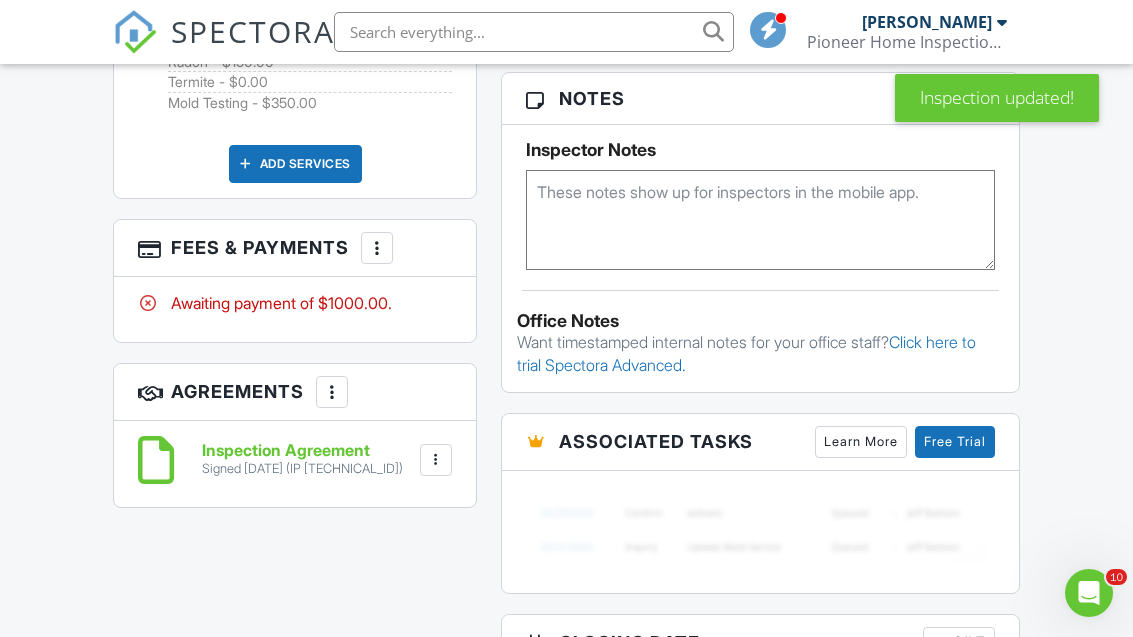 click on "More" at bounding box center [377, 248] 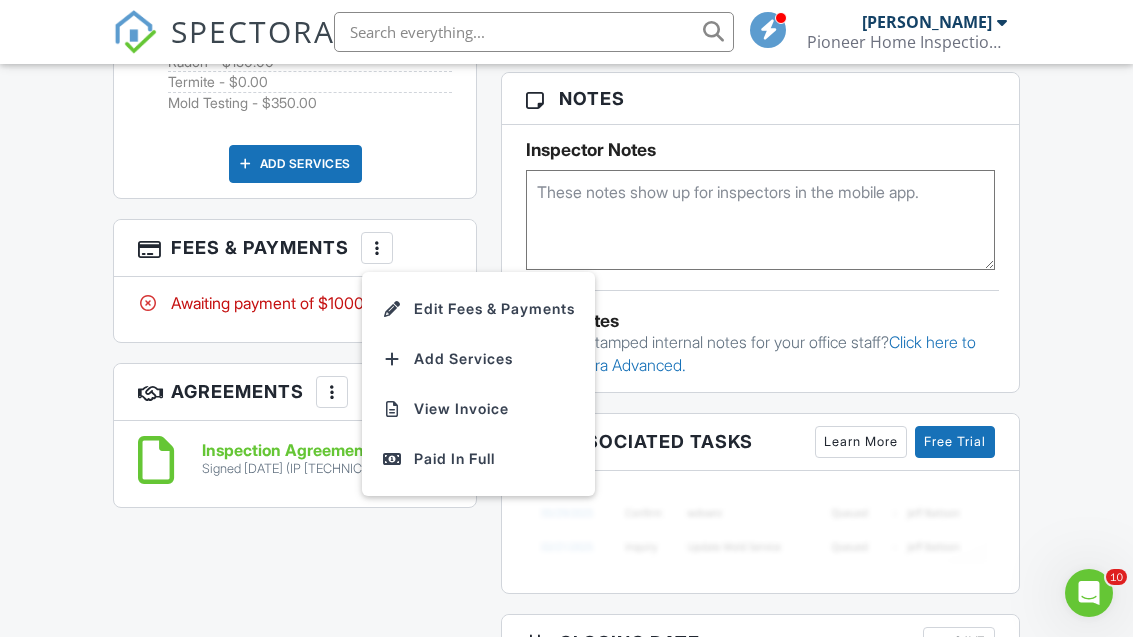 click on "Paid In Full" at bounding box center (478, 459) 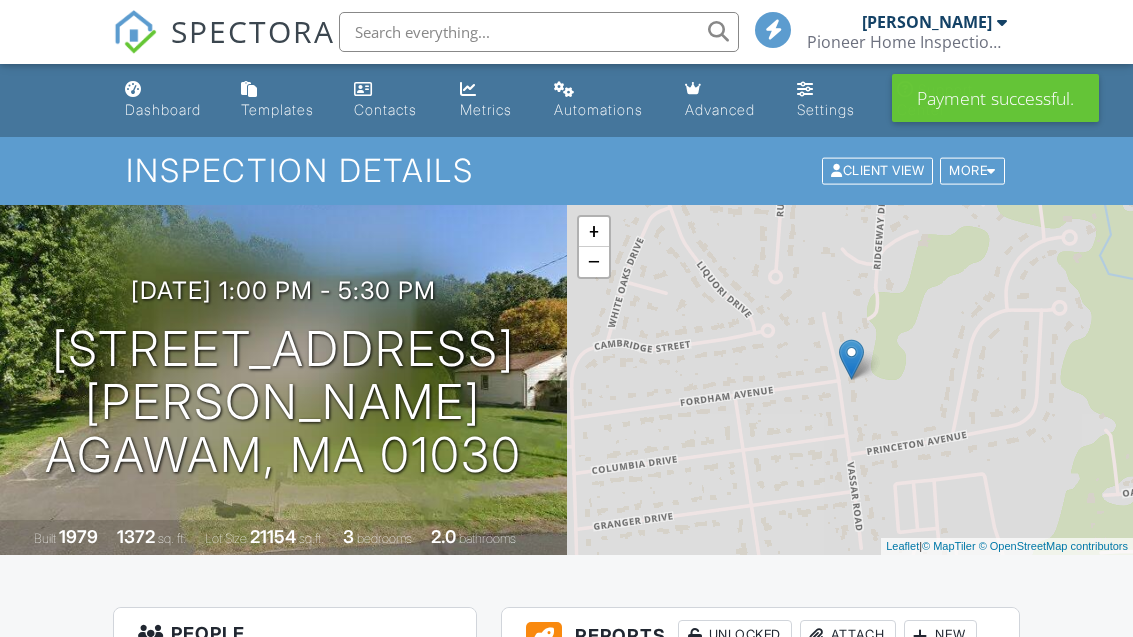 scroll, scrollTop: 0, scrollLeft: 0, axis: both 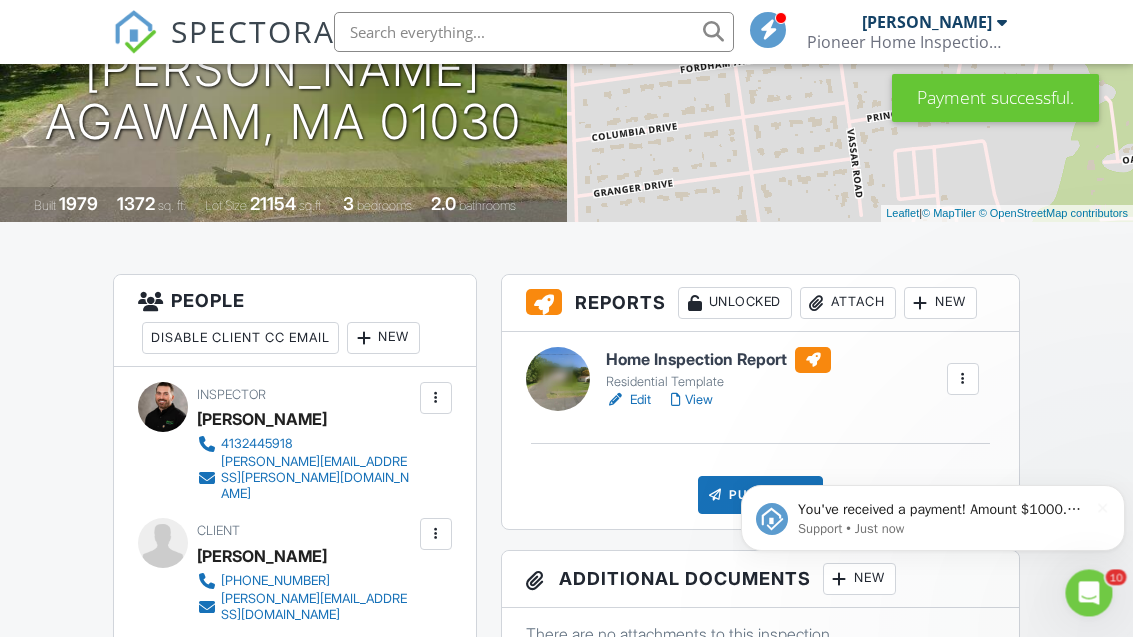 click on "New" at bounding box center (940, 303) 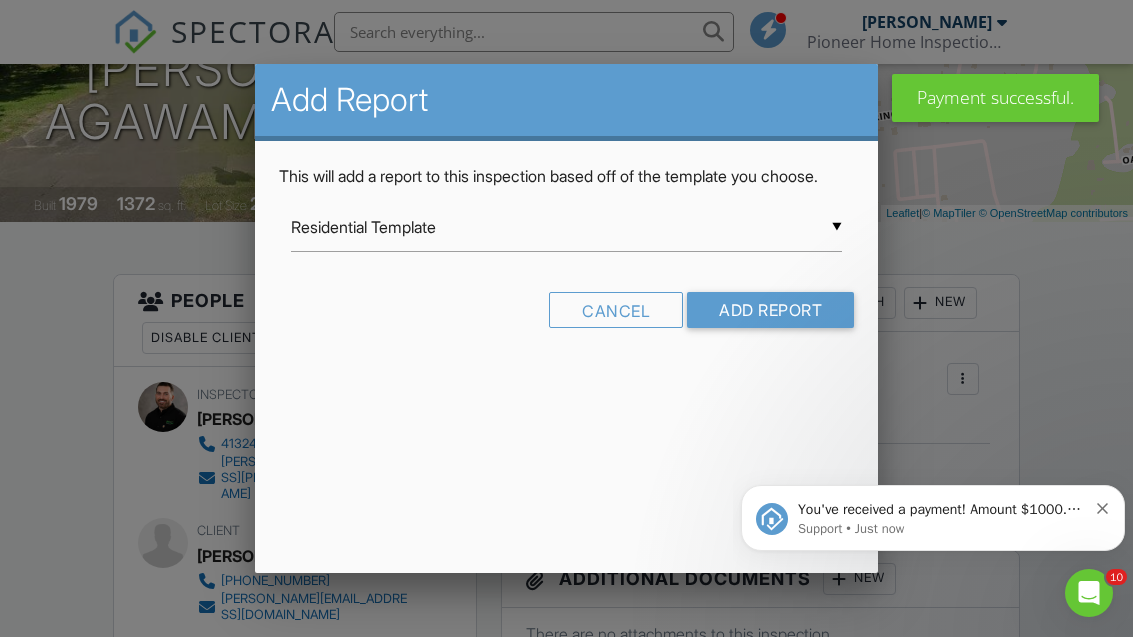 click on "Residential Template" at bounding box center [566, 227] 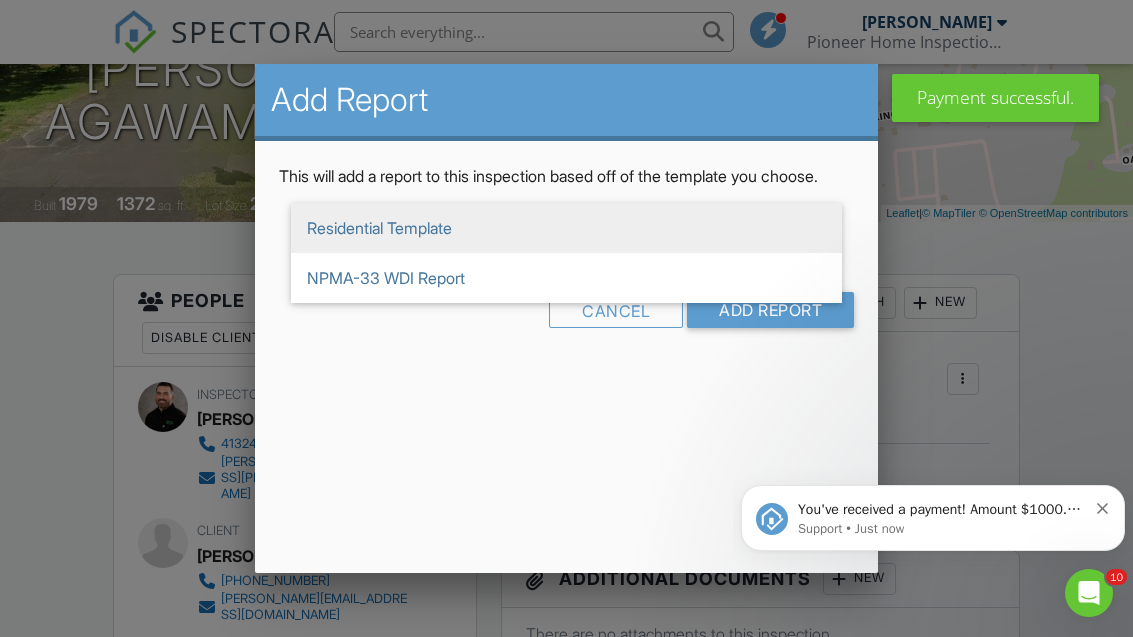 click on "NPMA-33 WDI Report" at bounding box center (566, 278) 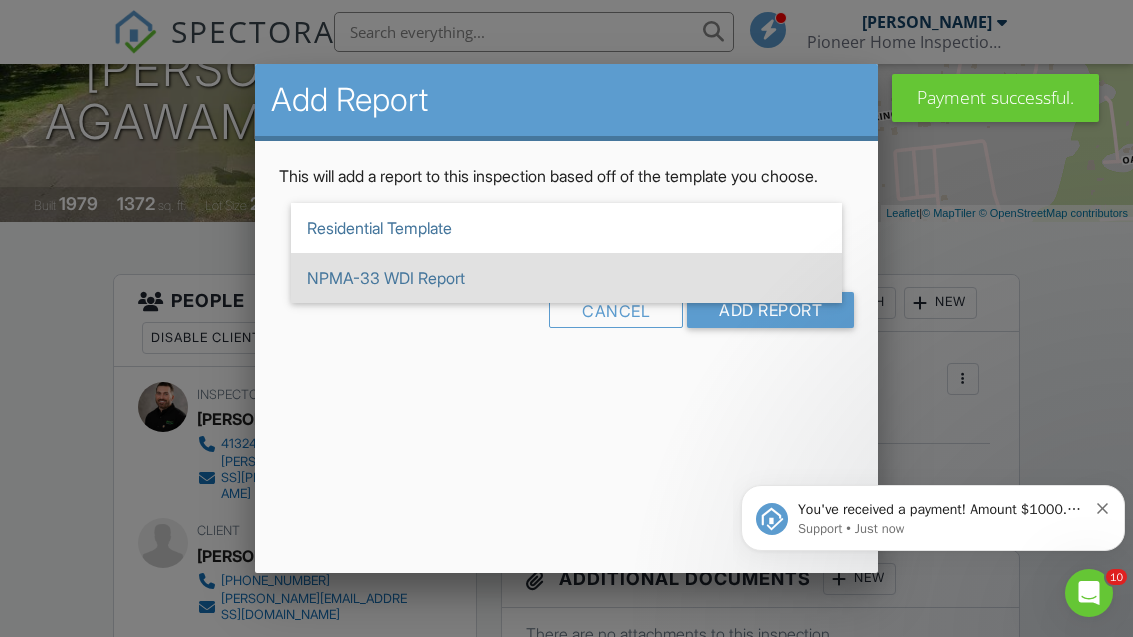 type on "NPMA-33 WDI Report" 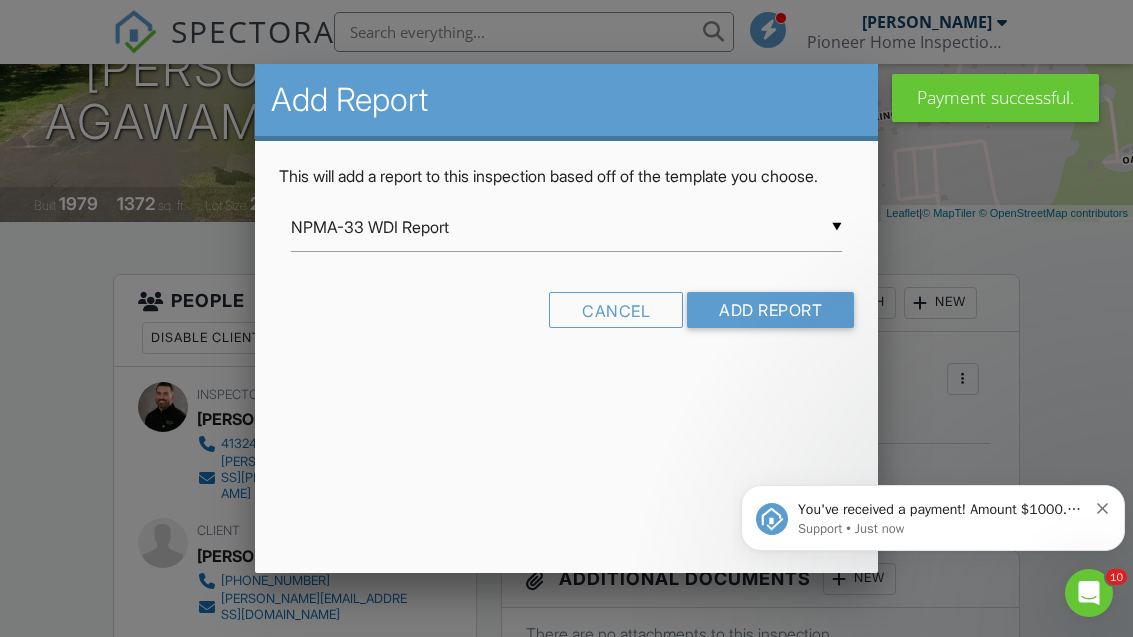 click on "Add Report" at bounding box center [770, 310] 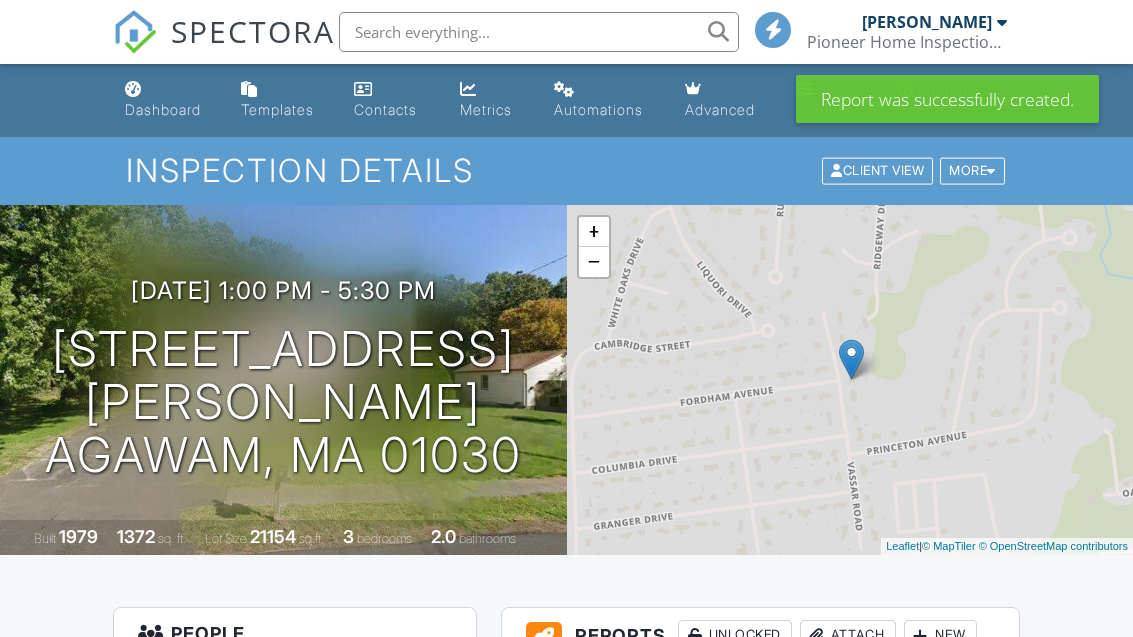 scroll, scrollTop: 0, scrollLeft: 0, axis: both 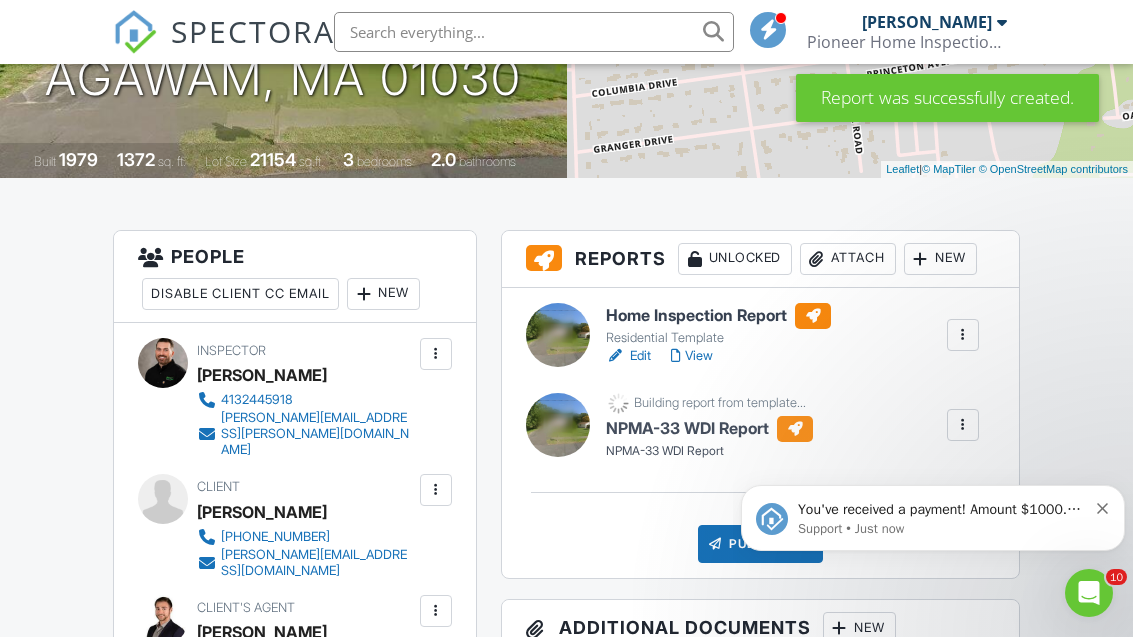click 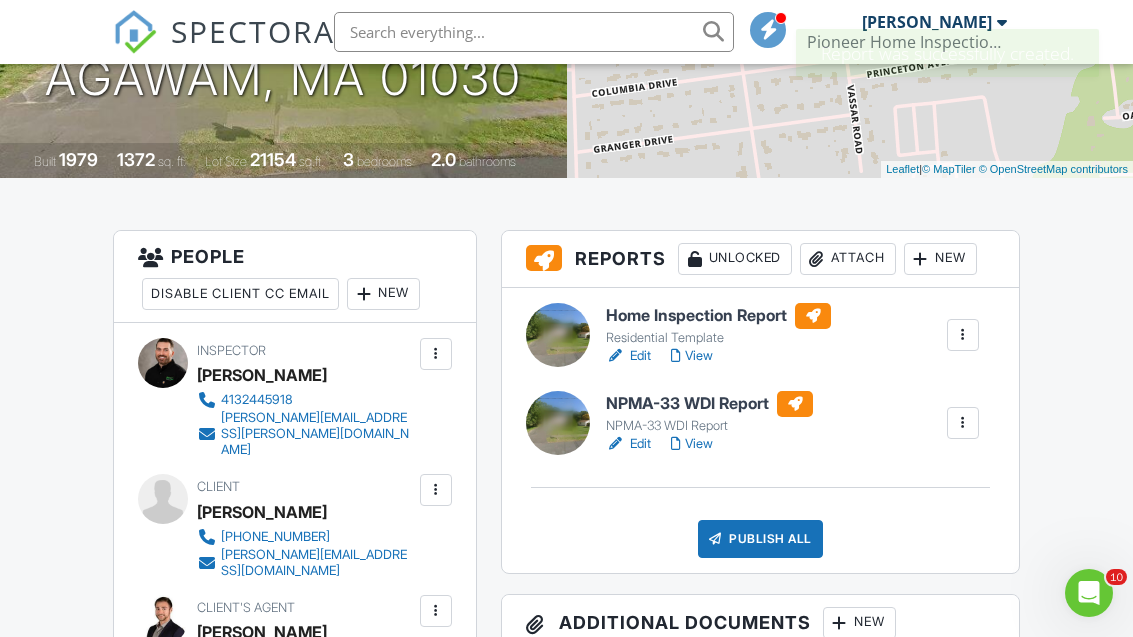 click on "NPMA-33 WDI Report" at bounding box center [709, 404] 